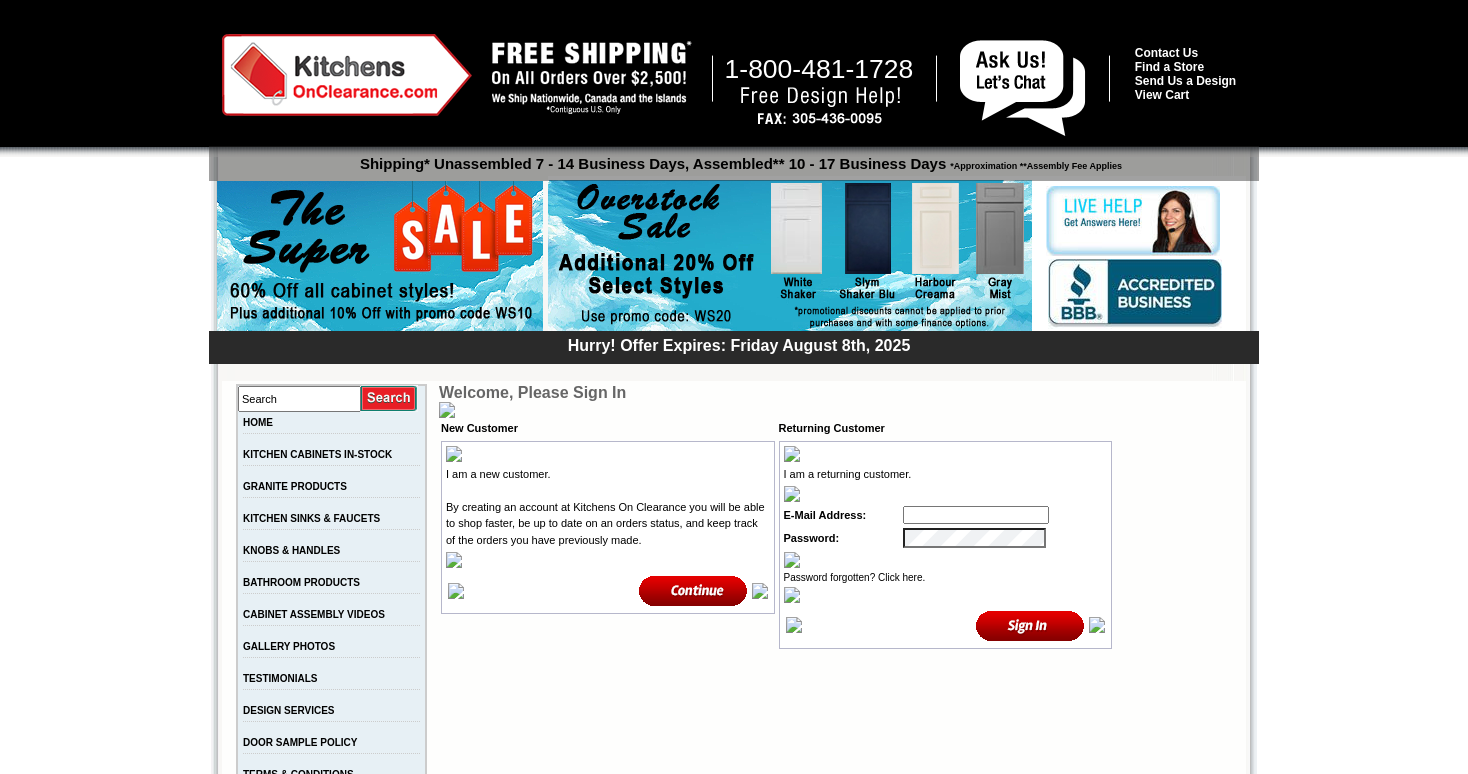 scroll, scrollTop: 0, scrollLeft: 0, axis: both 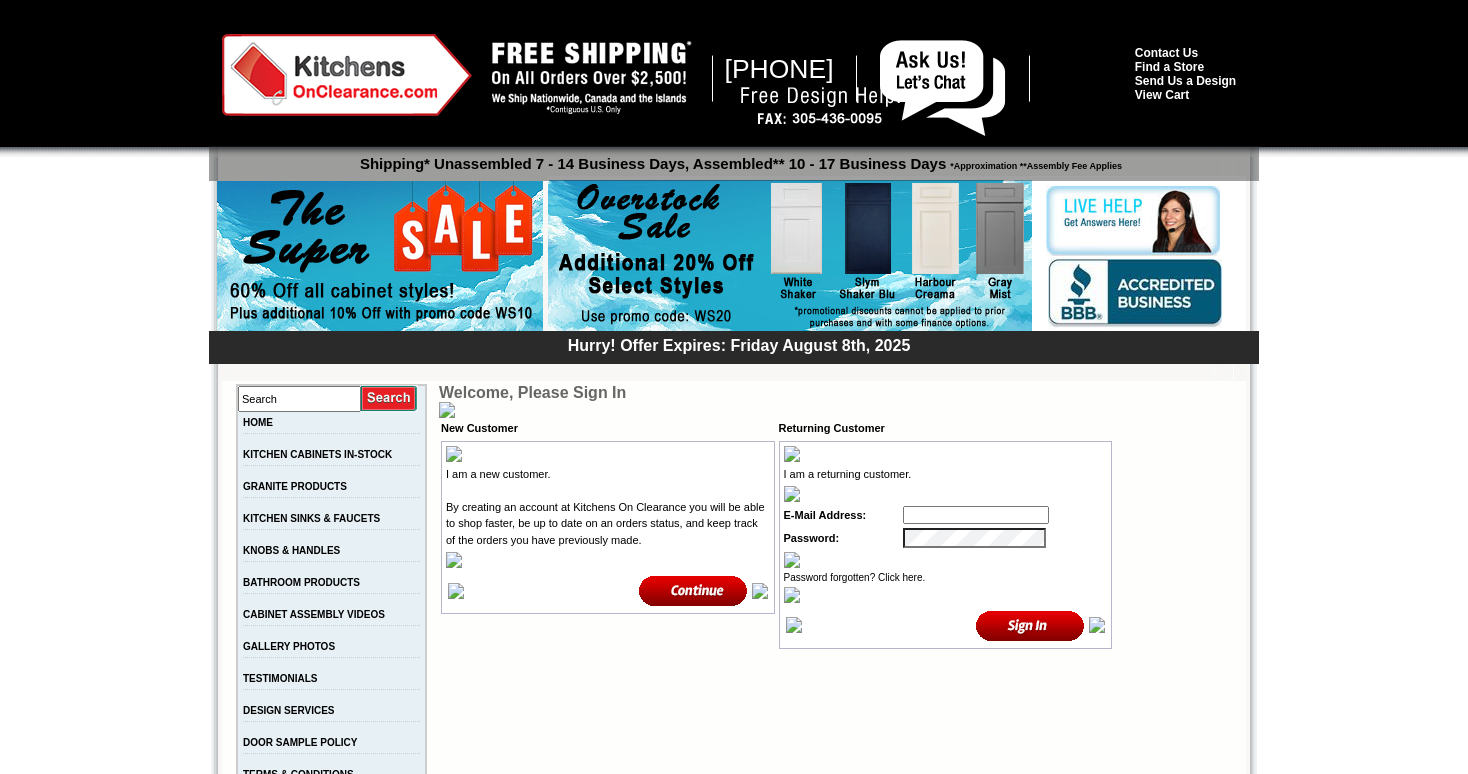 type on "tpopack@gmail.com" 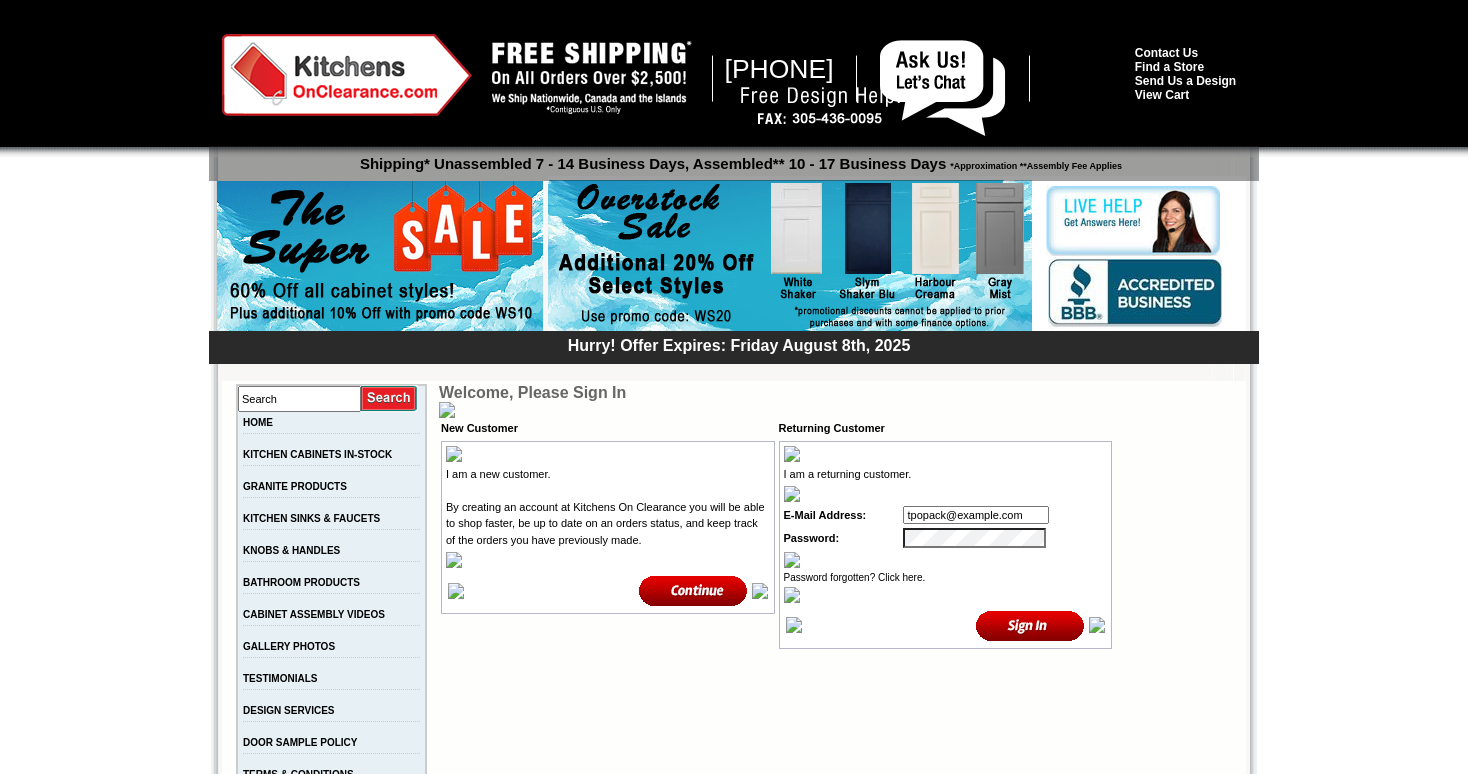 click at bounding box center (1030, 625) 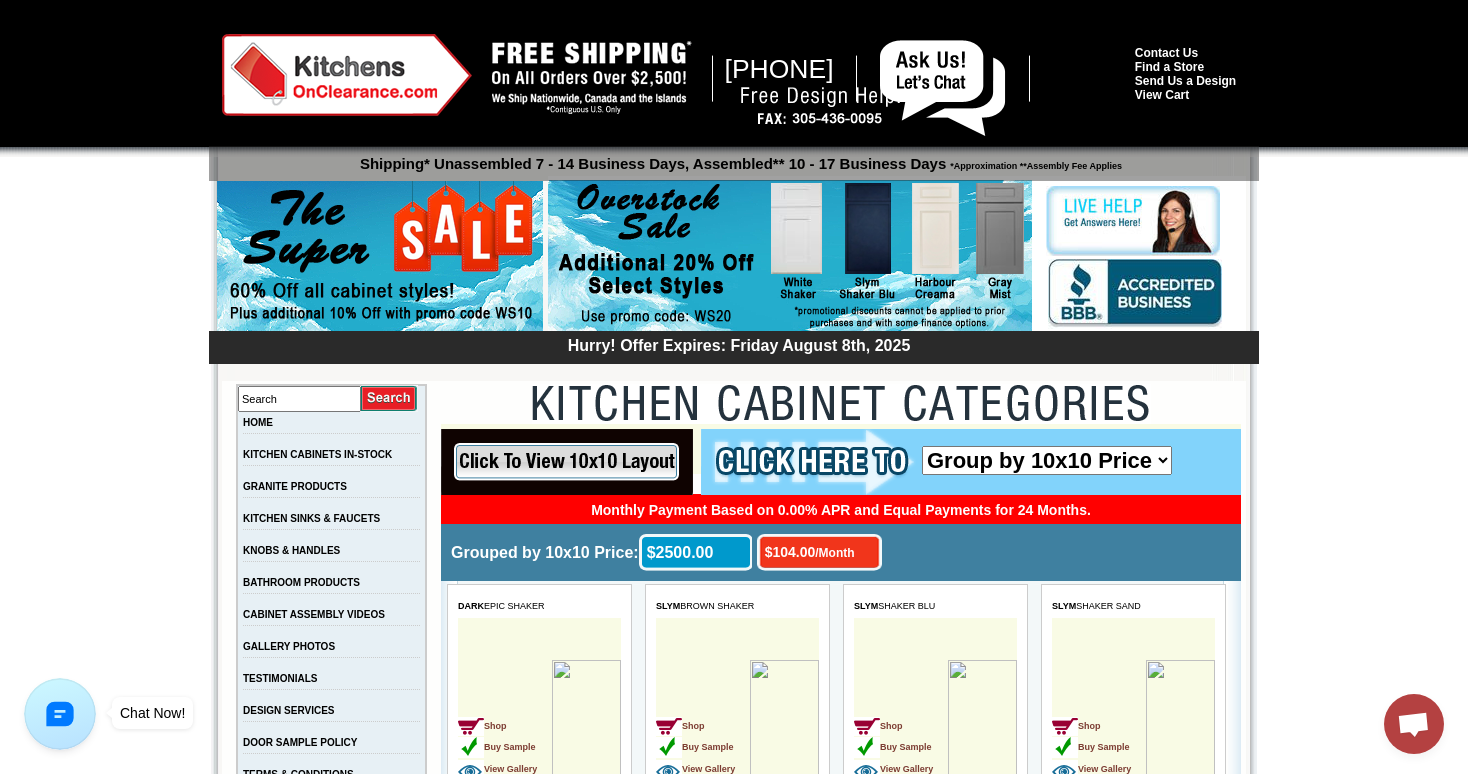 scroll, scrollTop: 0, scrollLeft: 0, axis: both 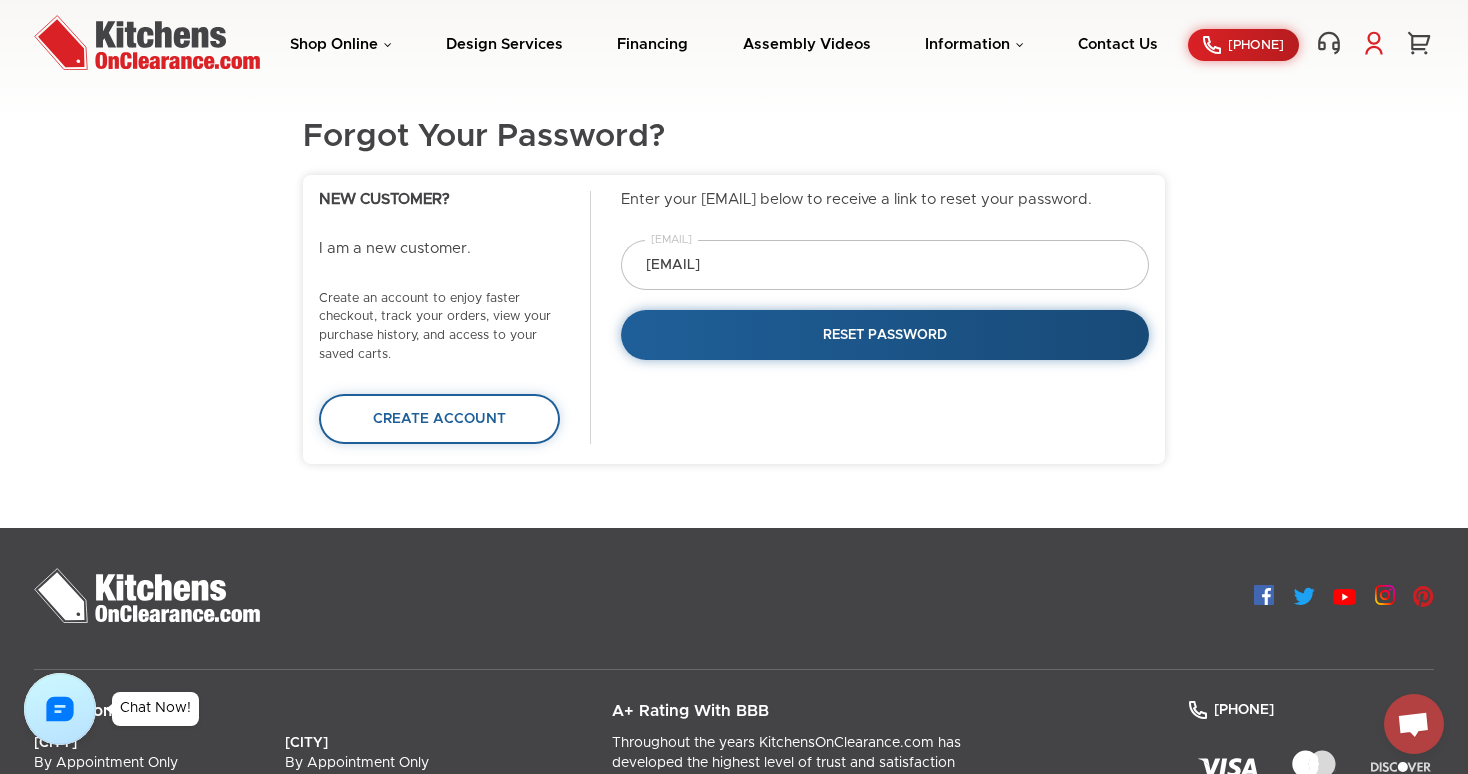 click at bounding box center [1374, 43] 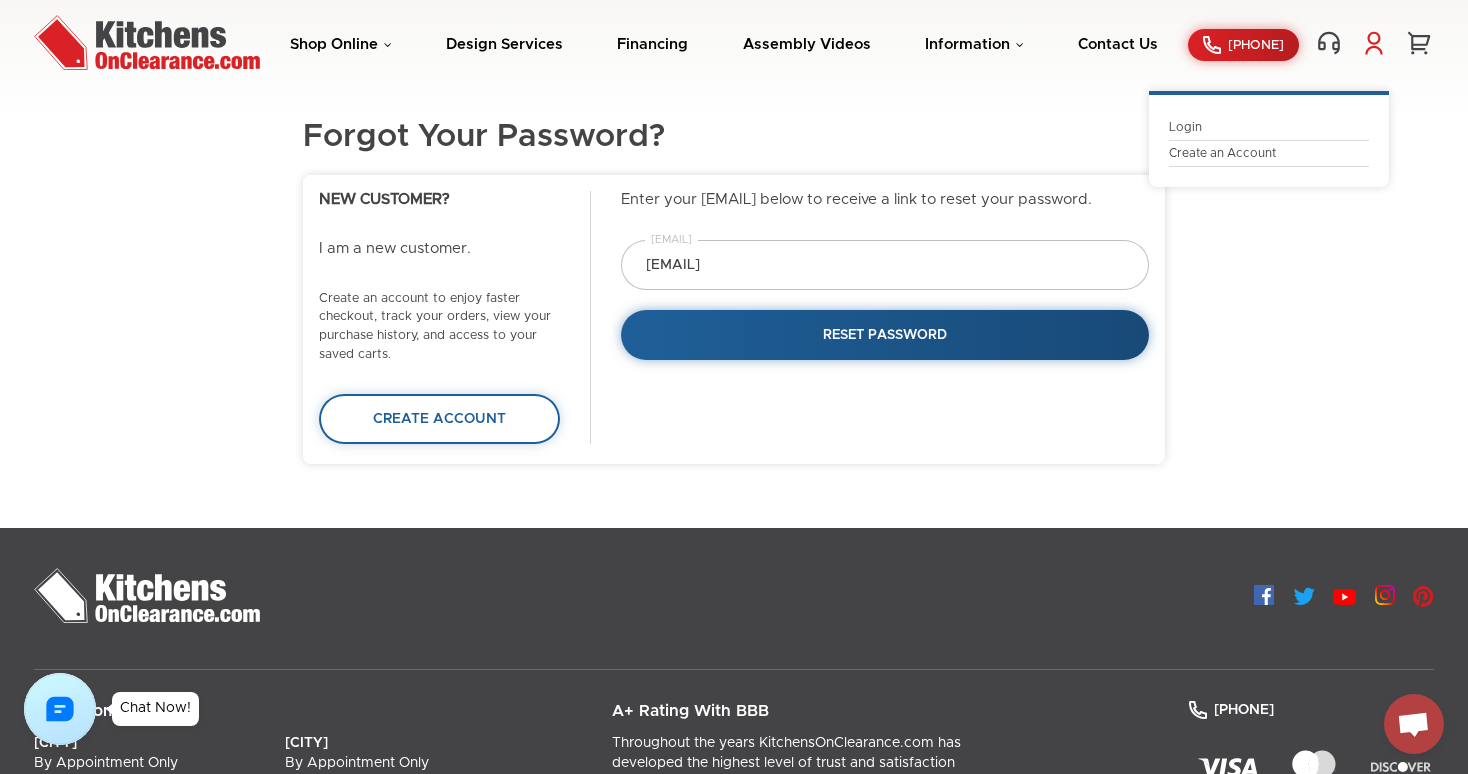 click on "Login" at bounding box center [1269, 127] 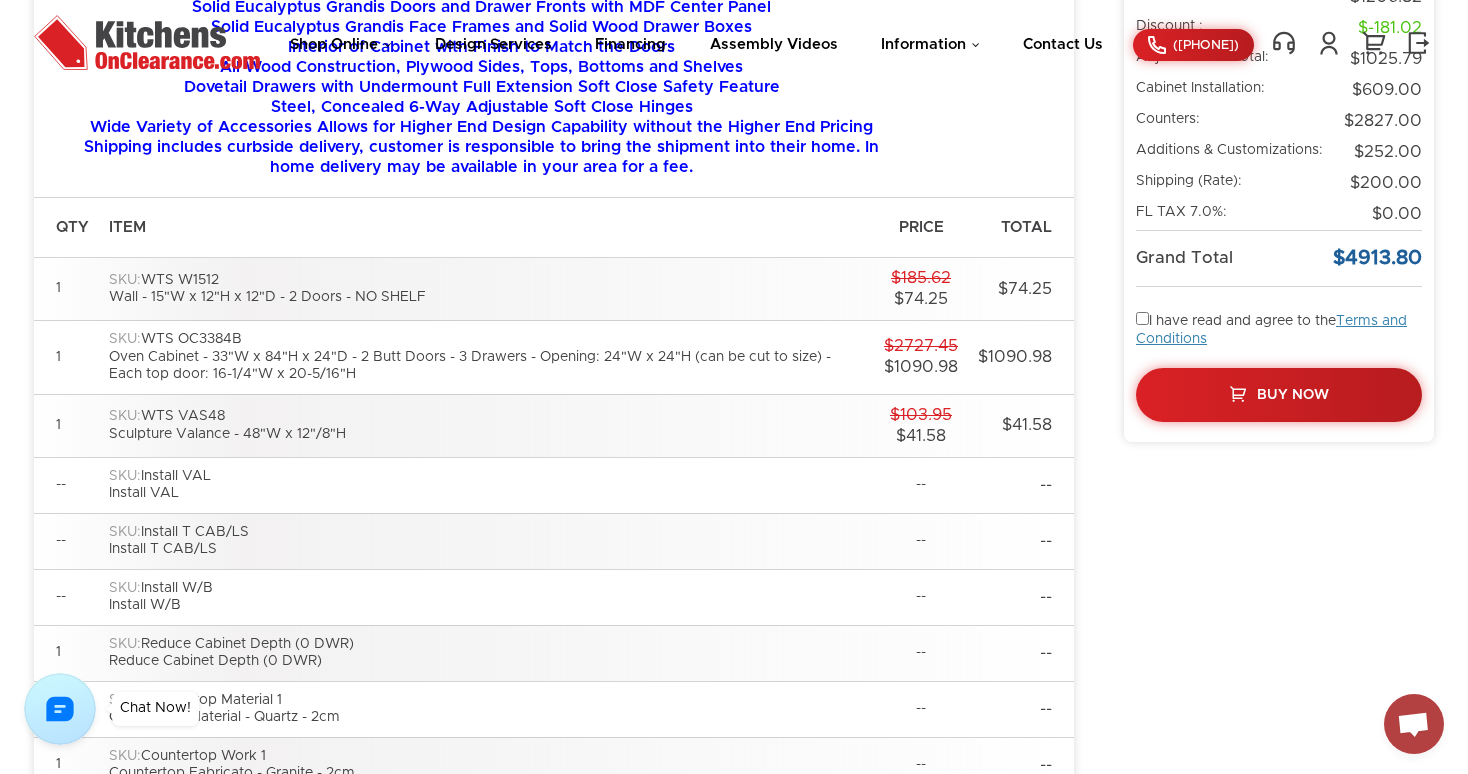 scroll, scrollTop: 0, scrollLeft: 0, axis: both 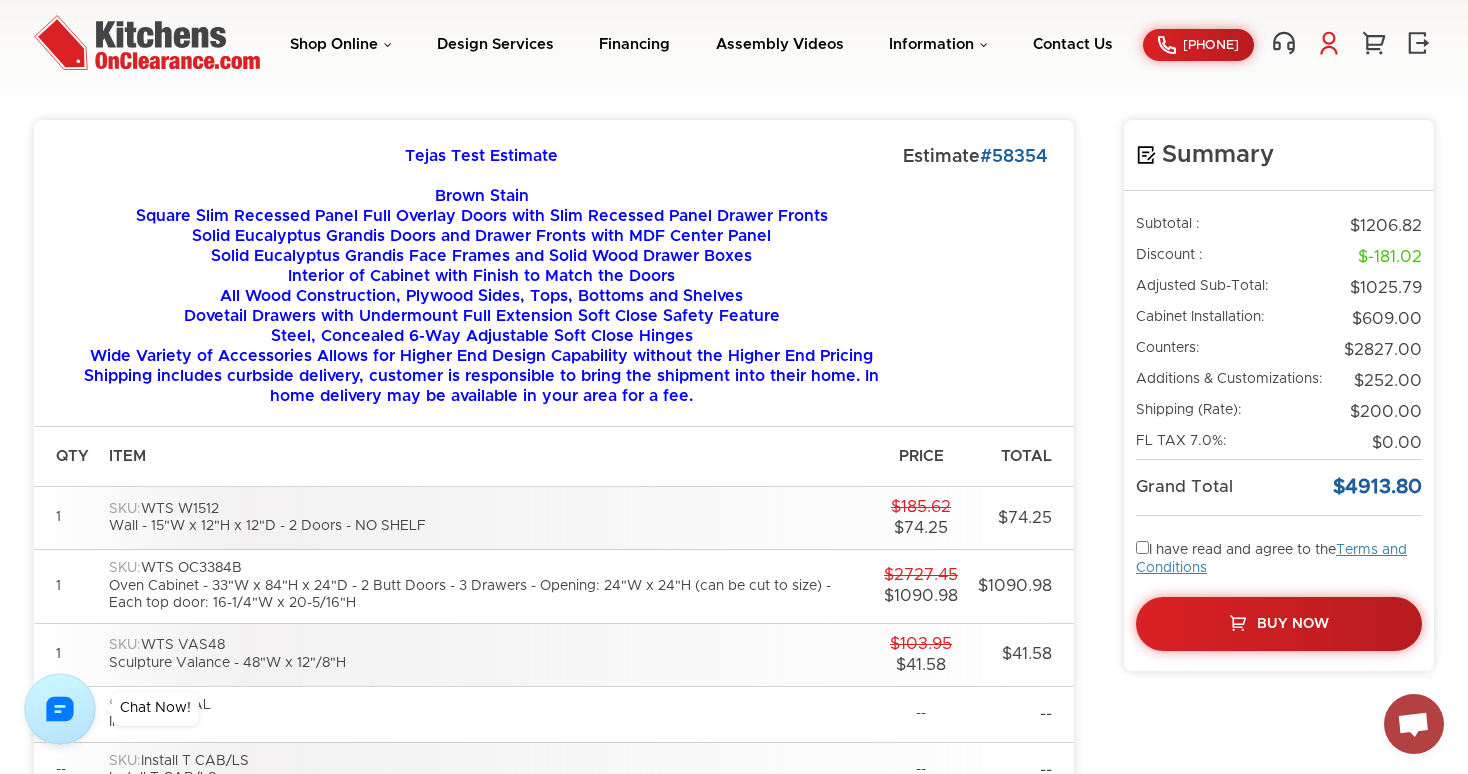 click at bounding box center [1329, 43] 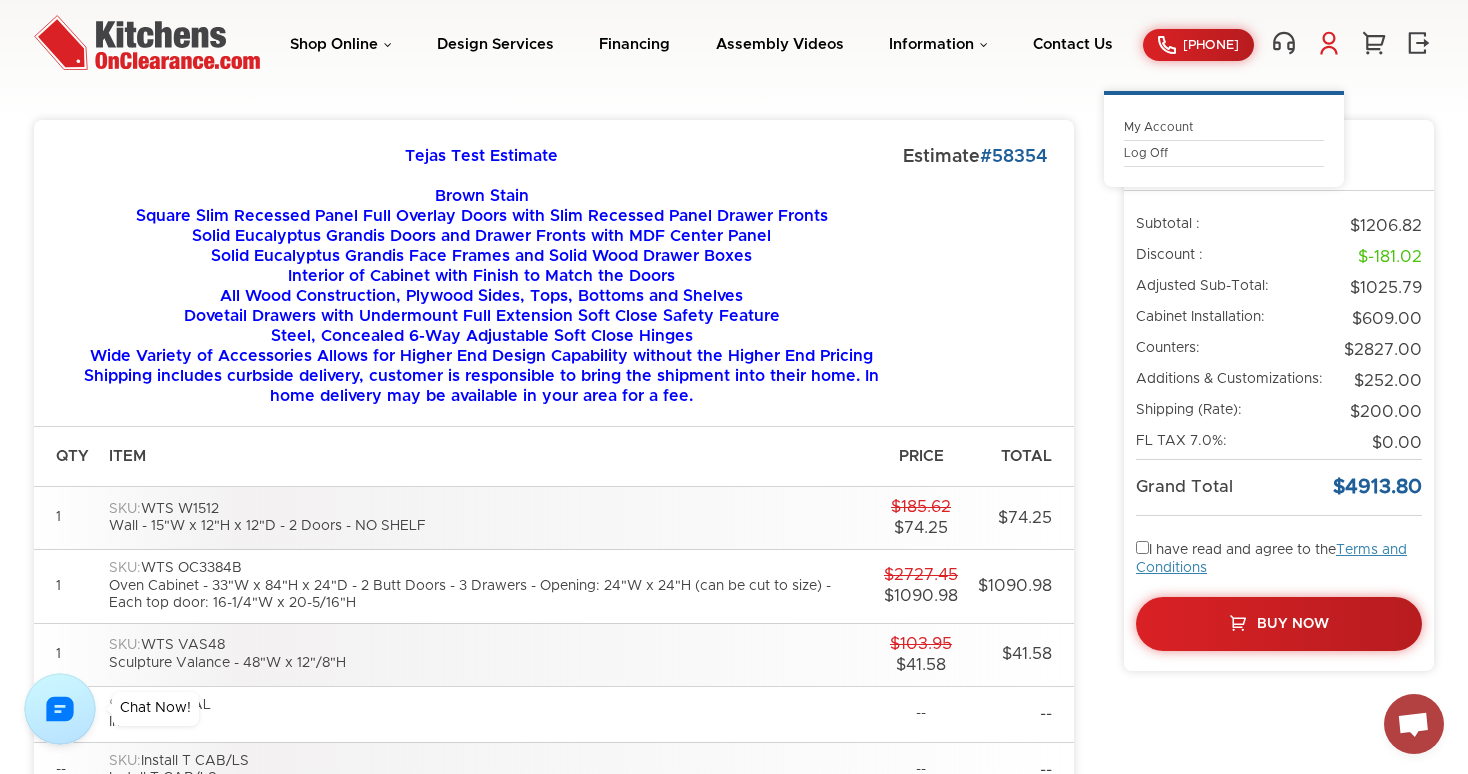 click at bounding box center [734, 60] 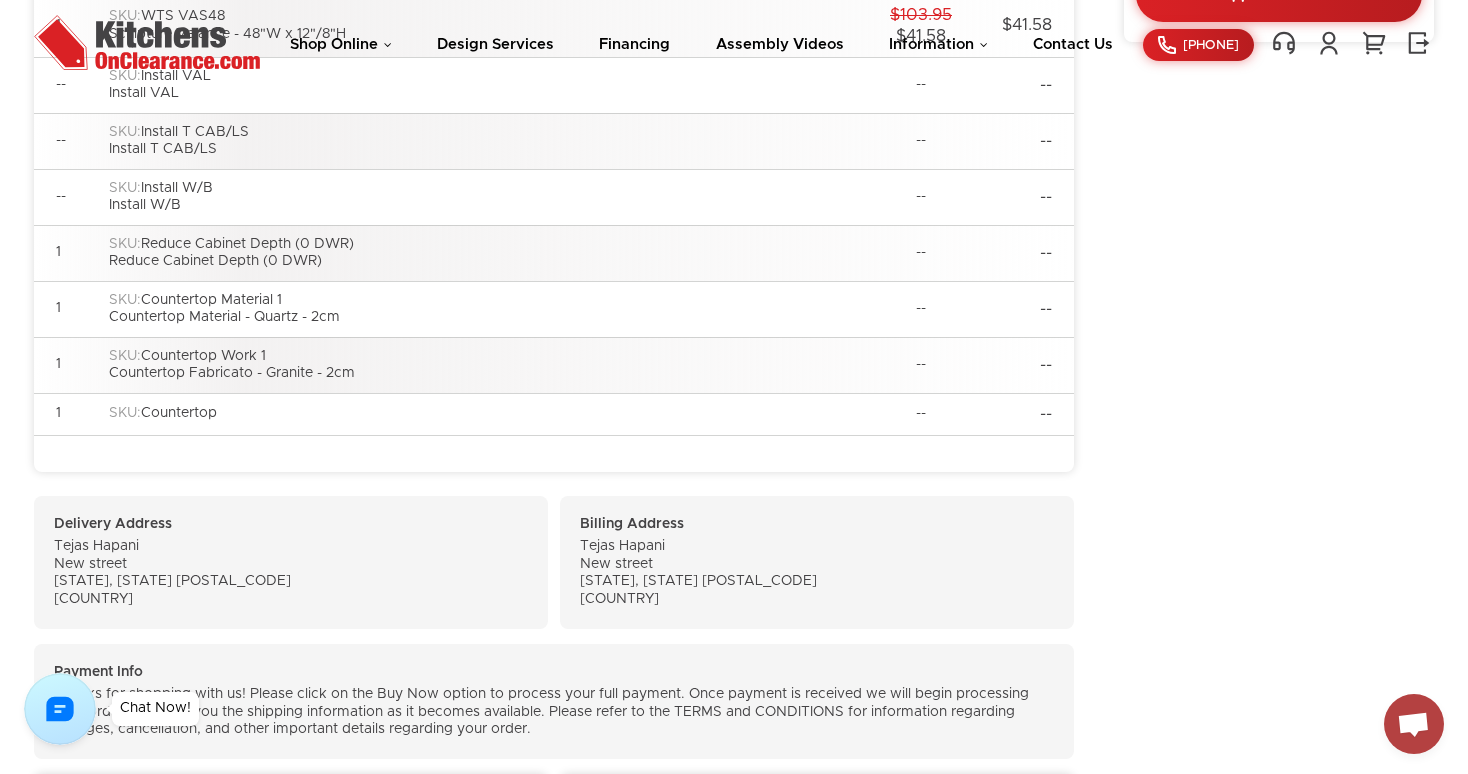 scroll, scrollTop: 0, scrollLeft: 0, axis: both 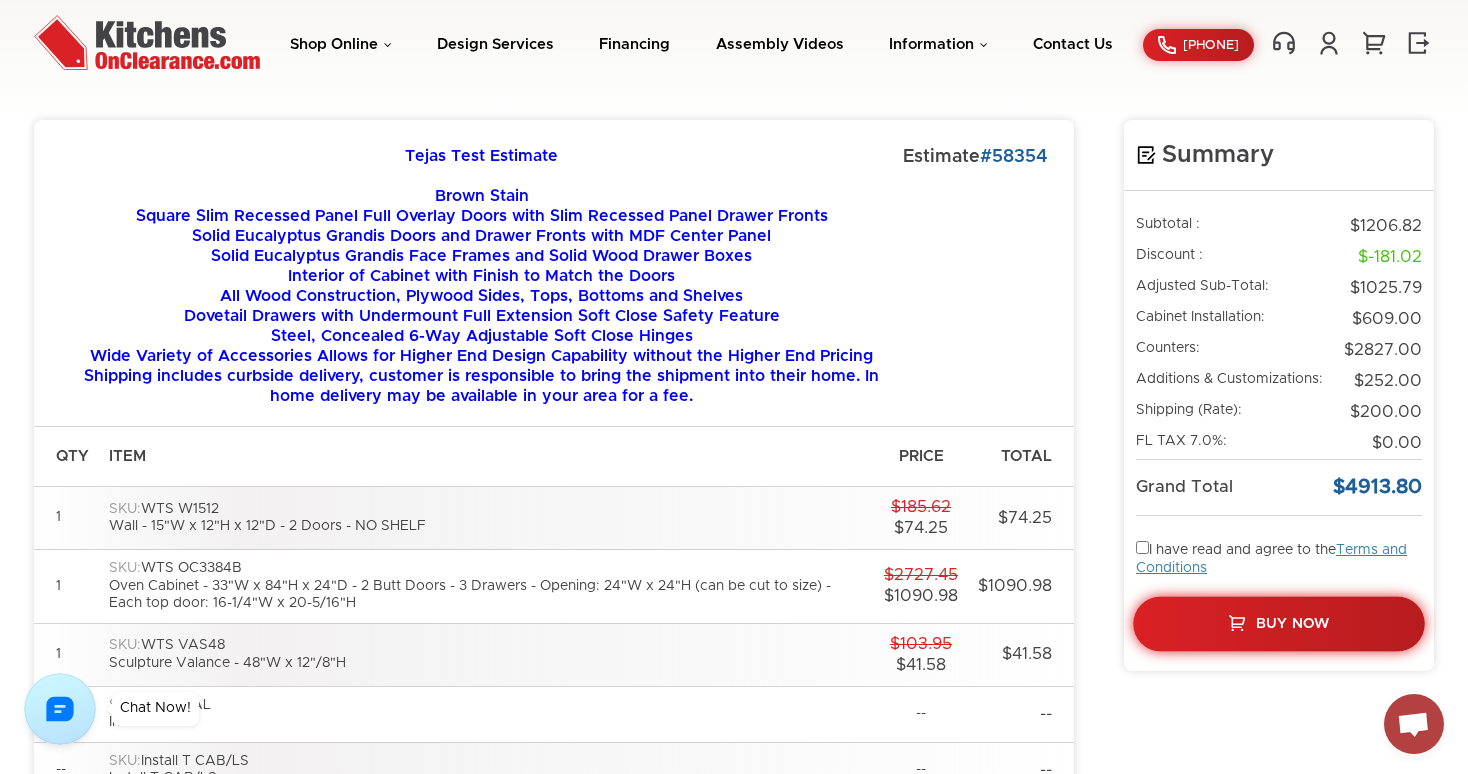 click on "Buy Now" at bounding box center (1292, 624) 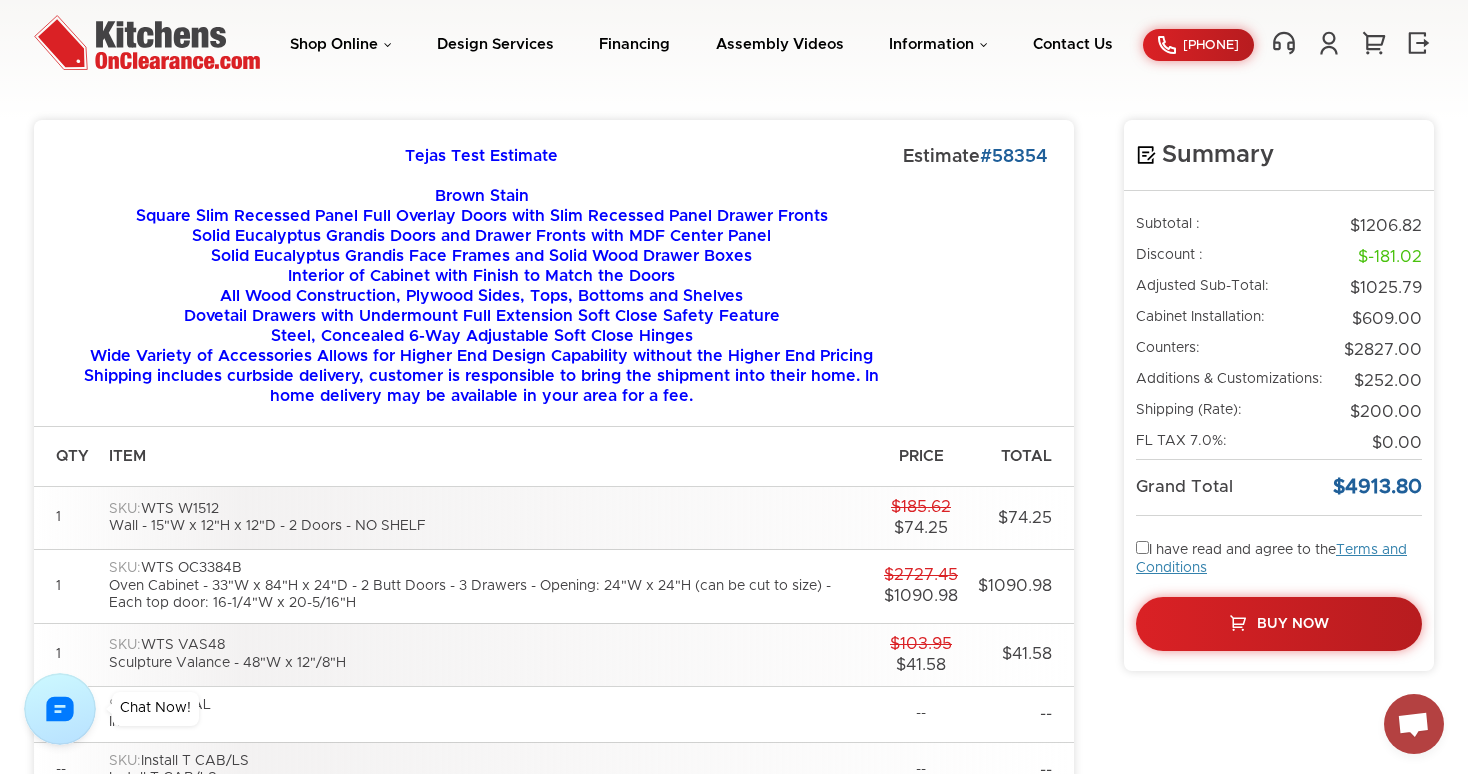 click at bounding box center [1142, 547] 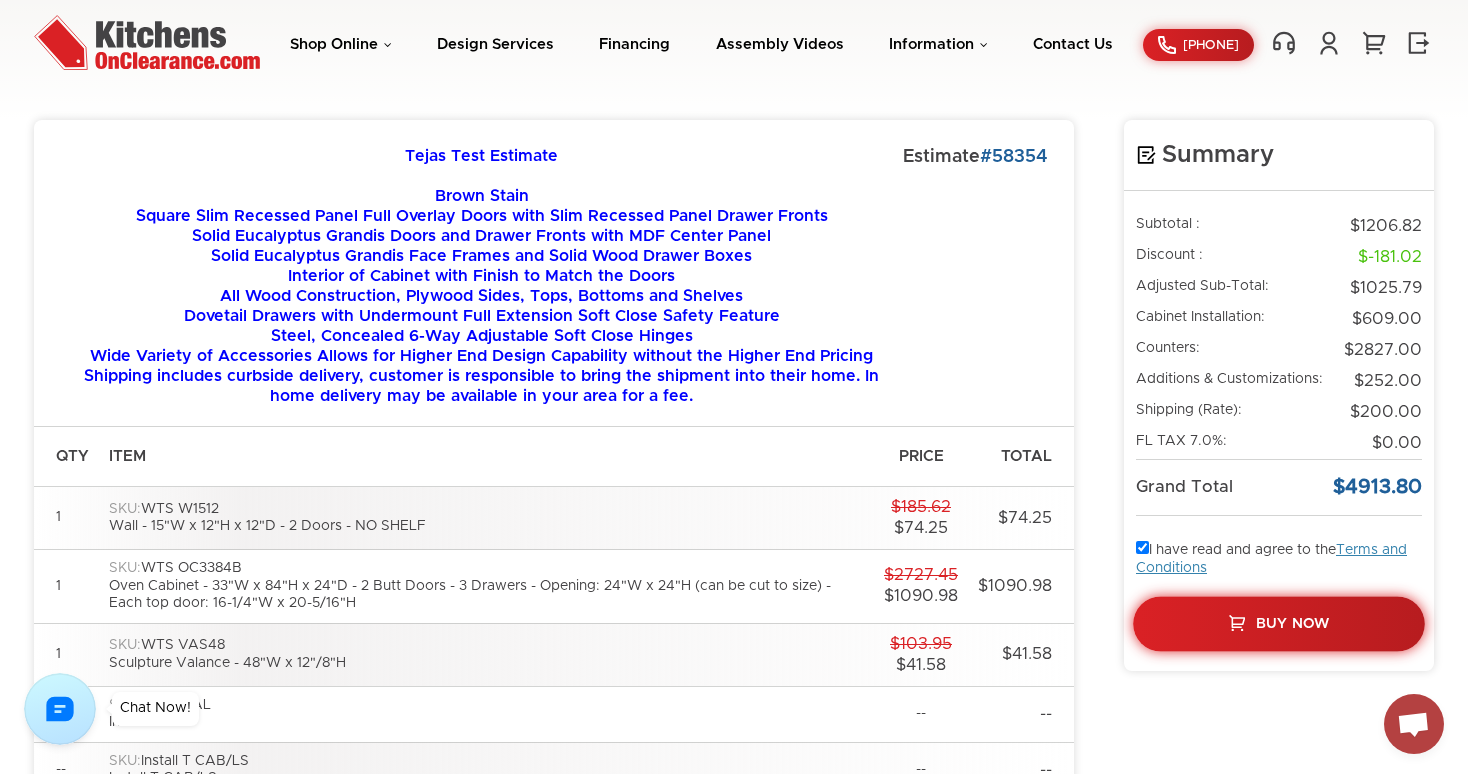 click on "Buy Now" at bounding box center (1279, 624) 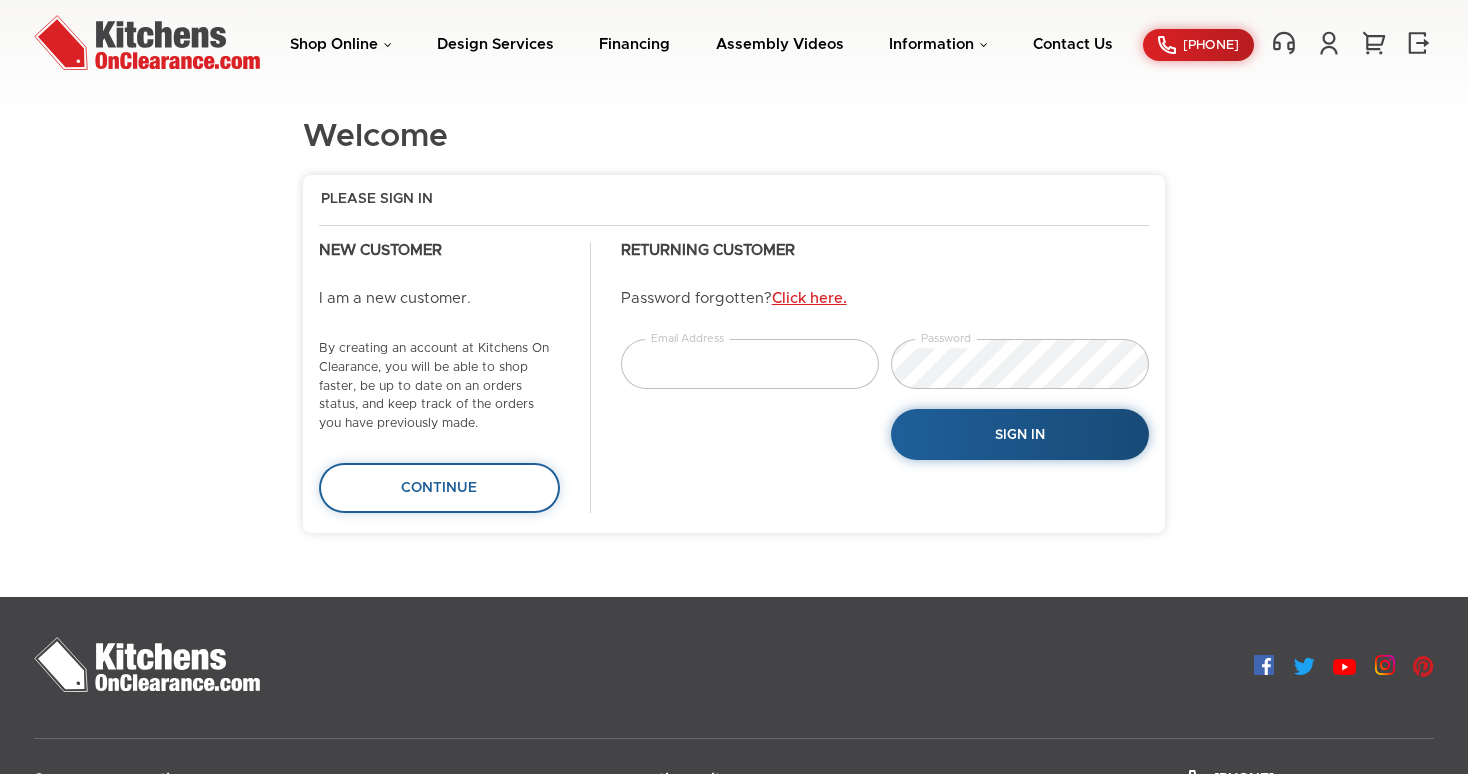 scroll, scrollTop: 0, scrollLeft: 0, axis: both 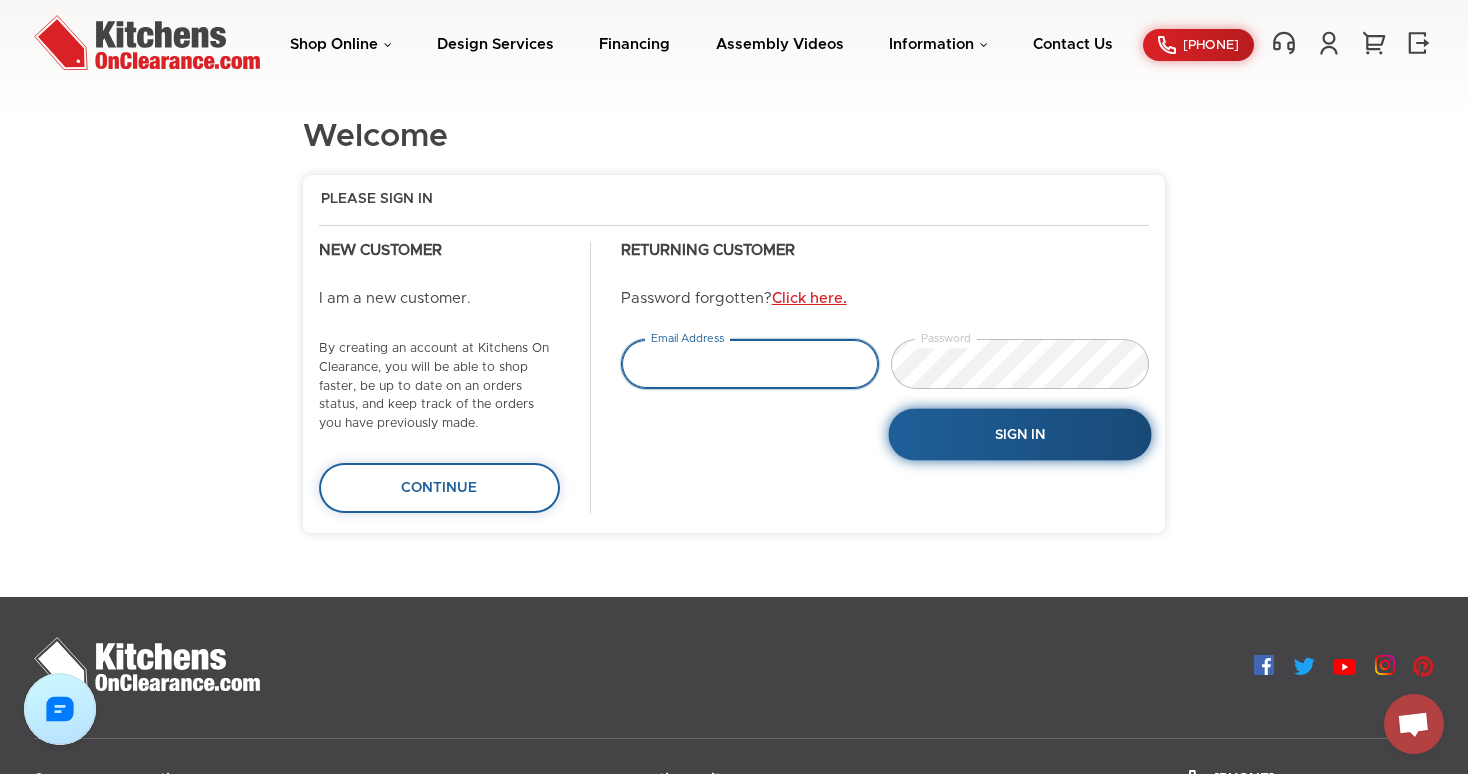 type on "tpopack@gmail.com" 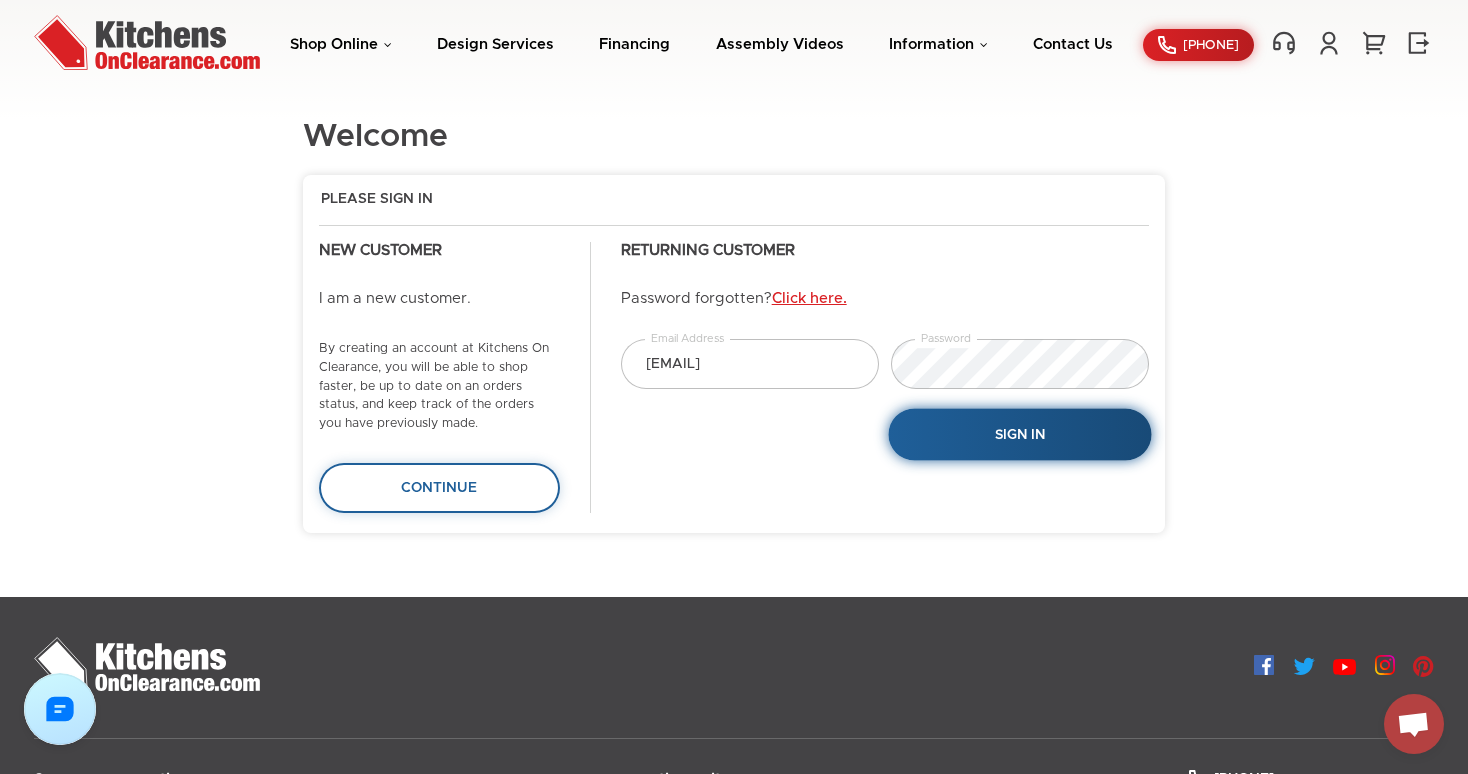 click on "Sign In" at bounding box center (1019, 435) 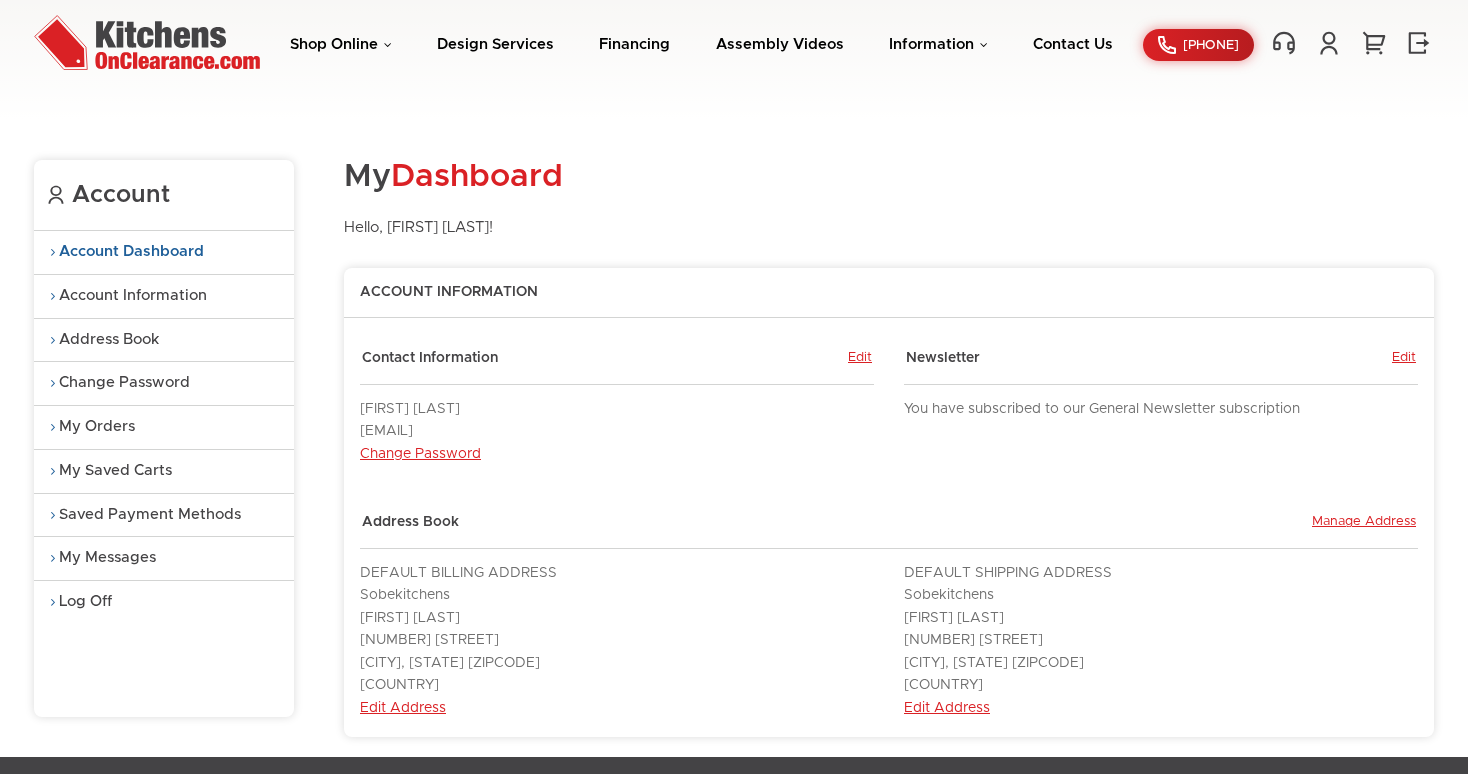 scroll, scrollTop: 0, scrollLeft: 0, axis: both 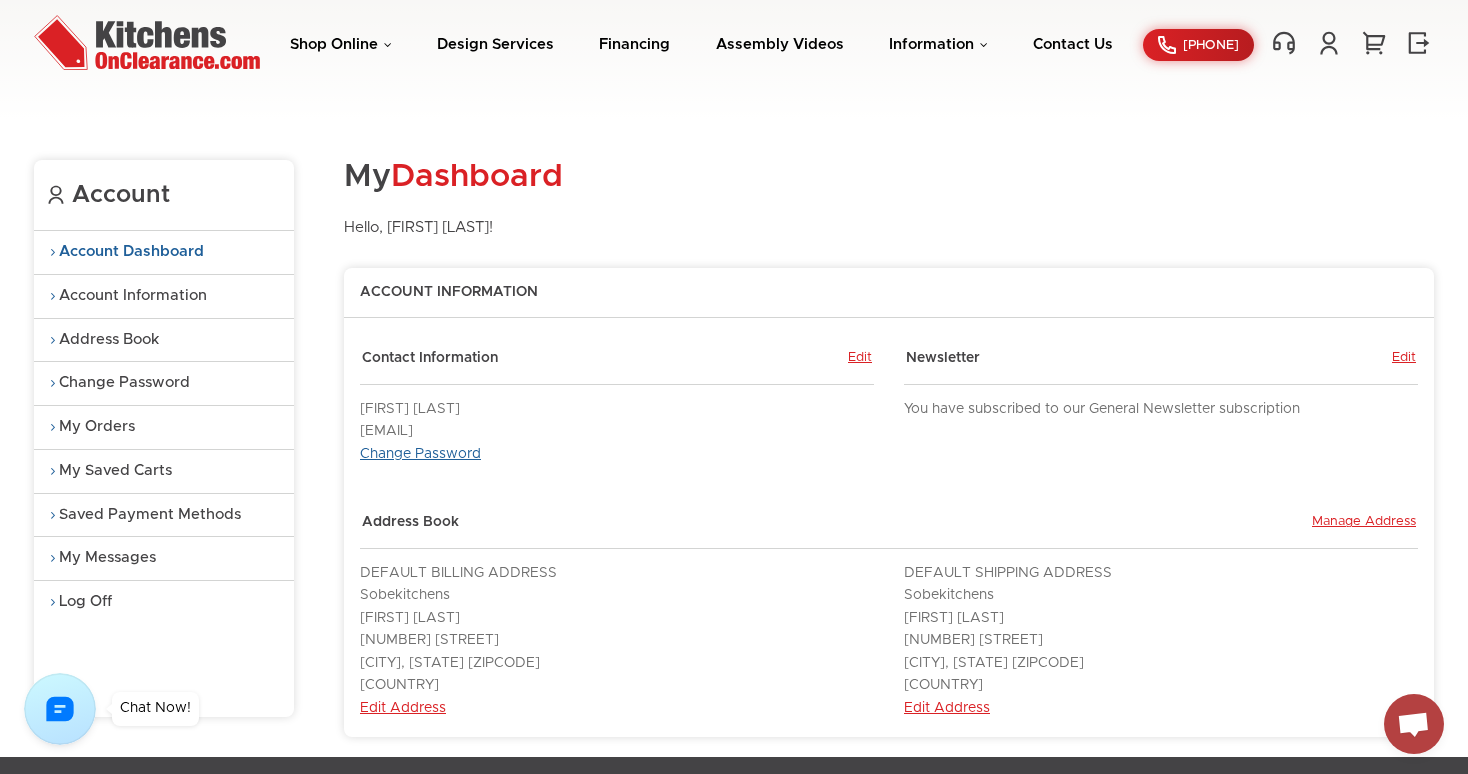 click on "Change Password" at bounding box center [420, 454] 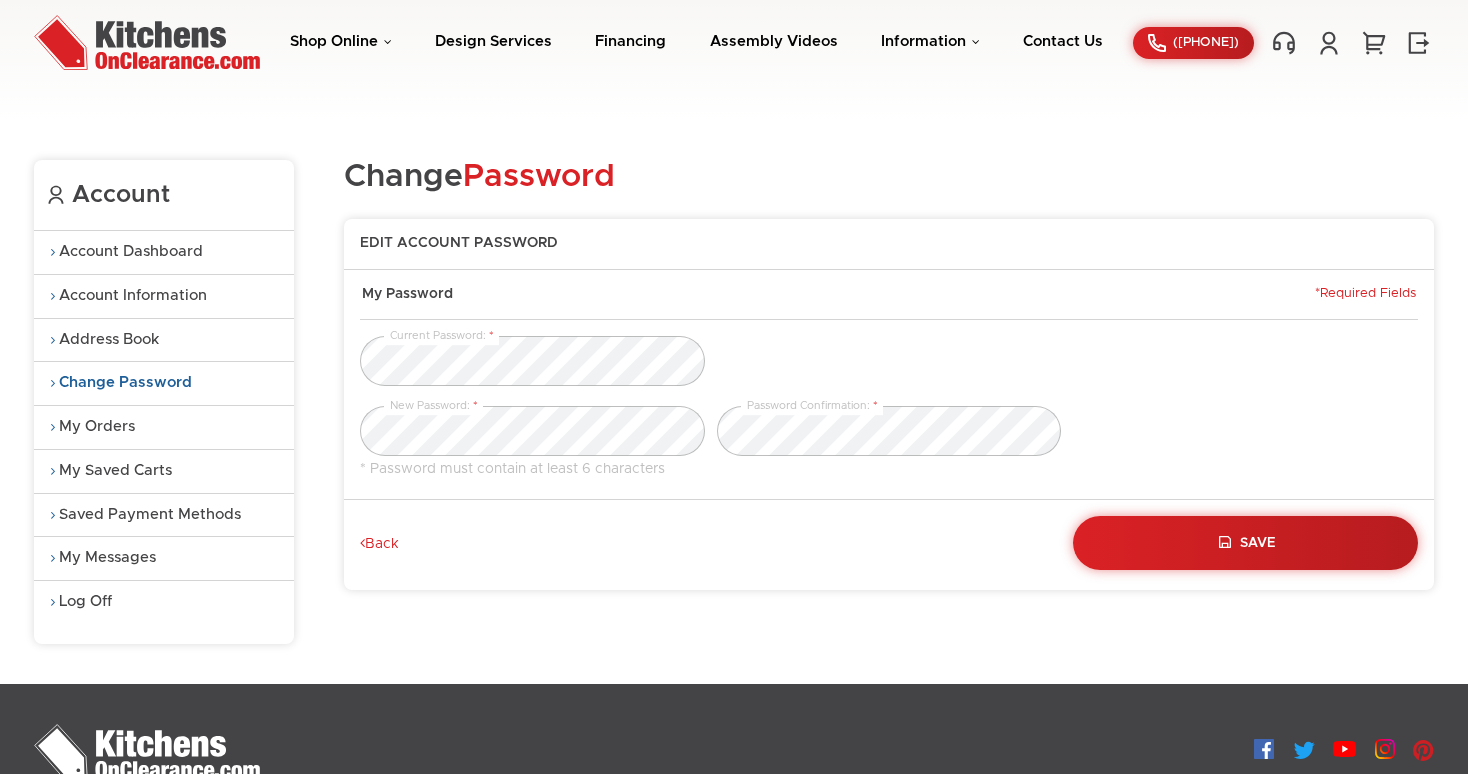 scroll, scrollTop: 0, scrollLeft: 0, axis: both 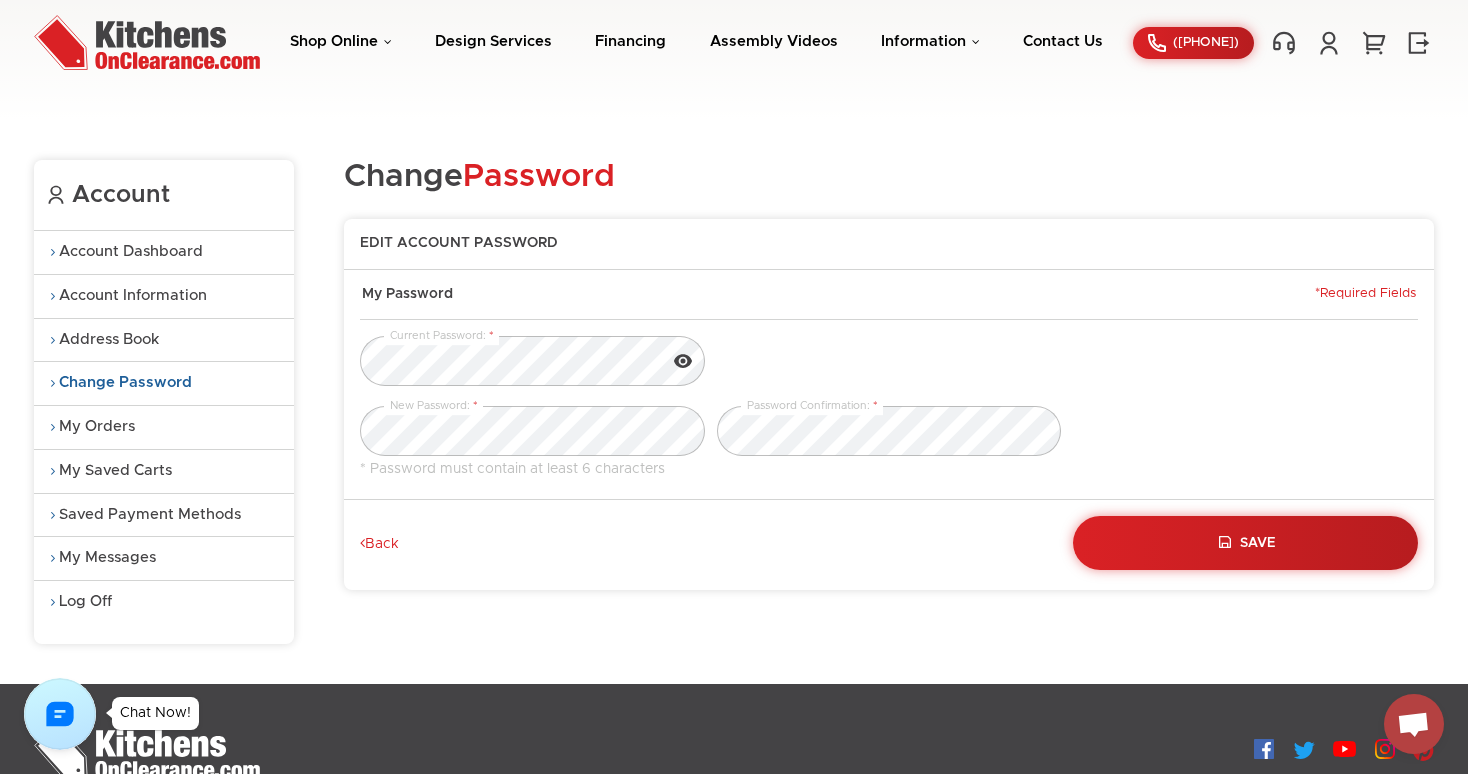click 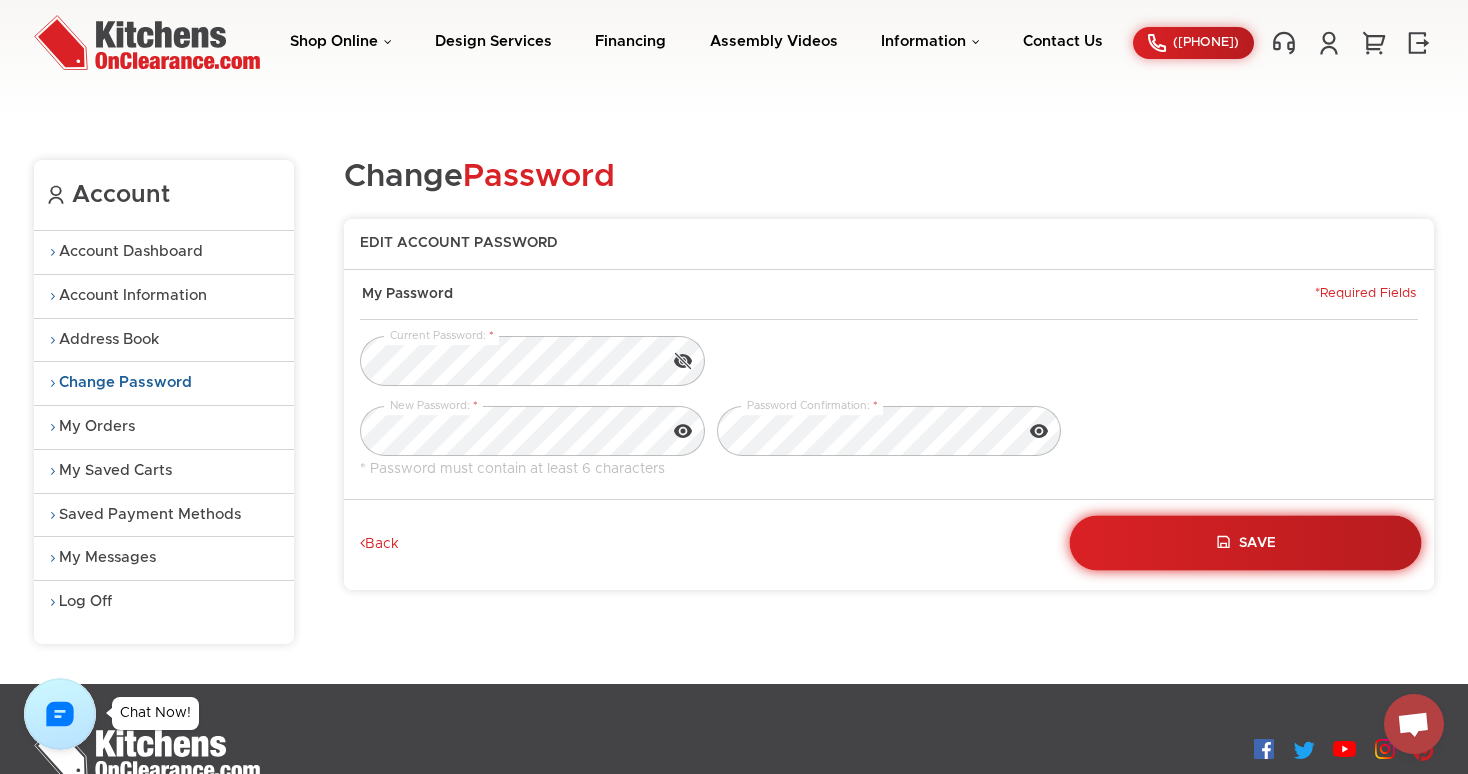 click on "Save" at bounding box center [1258, 543] 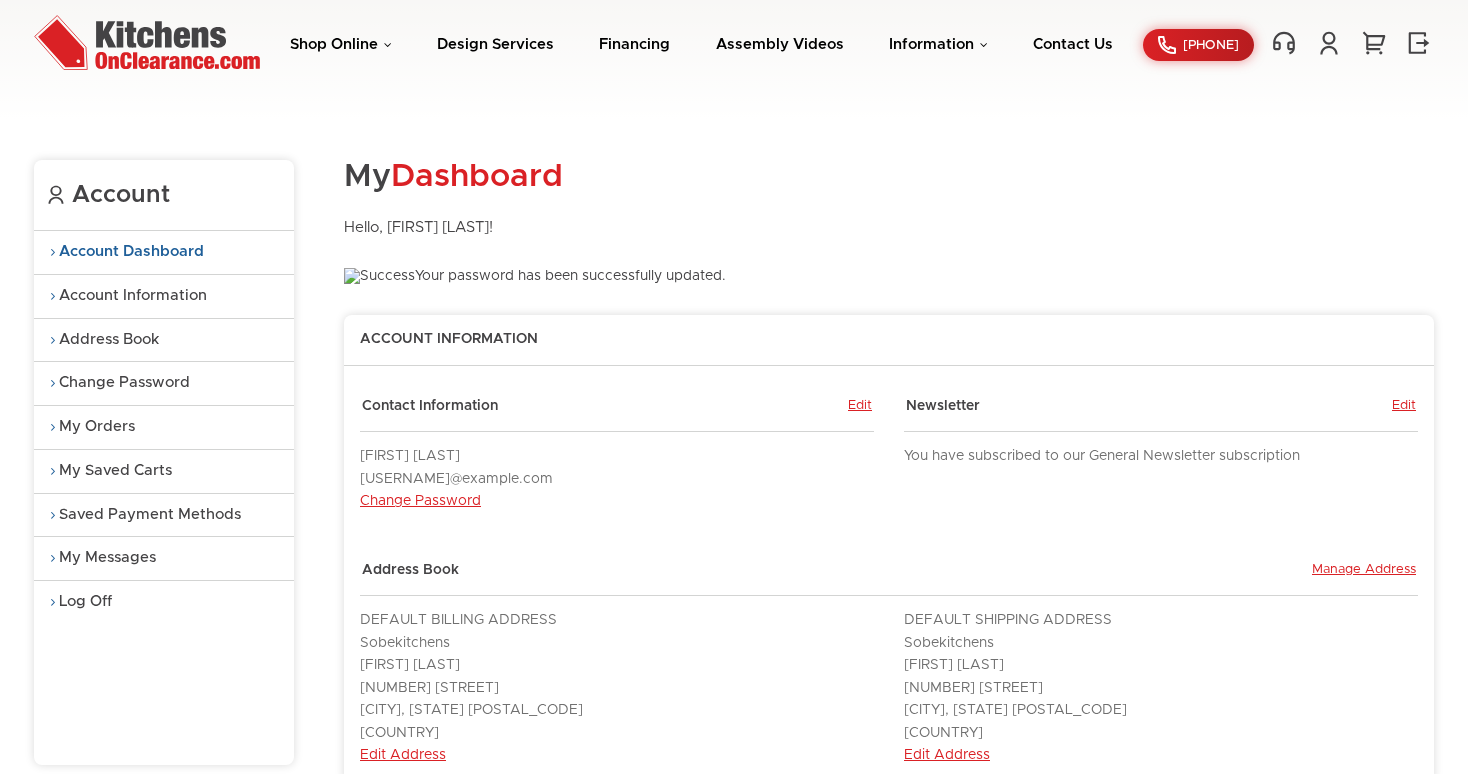 scroll, scrollTop: 0, scrollLeft: 0, axis: both 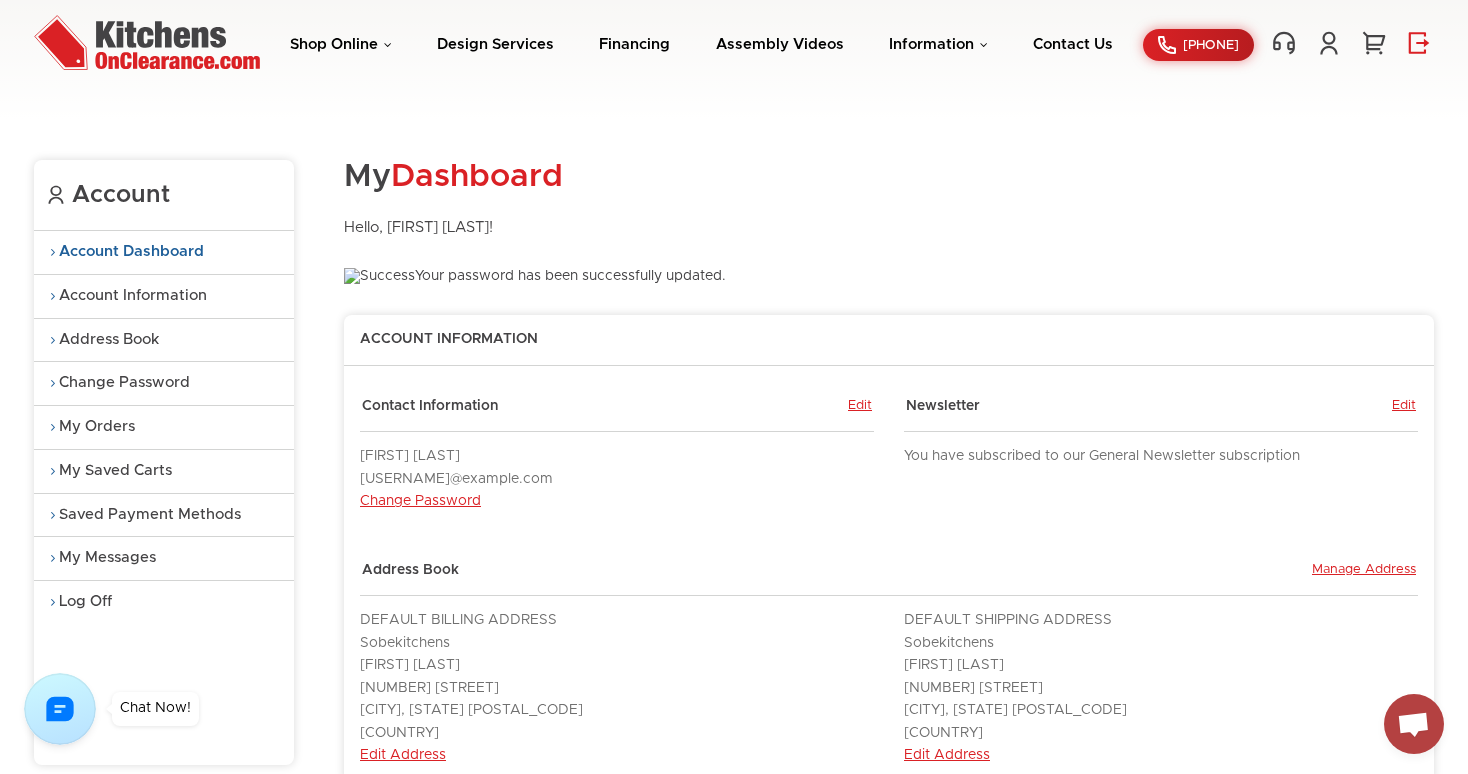 click at bounding box center (1419, 43) 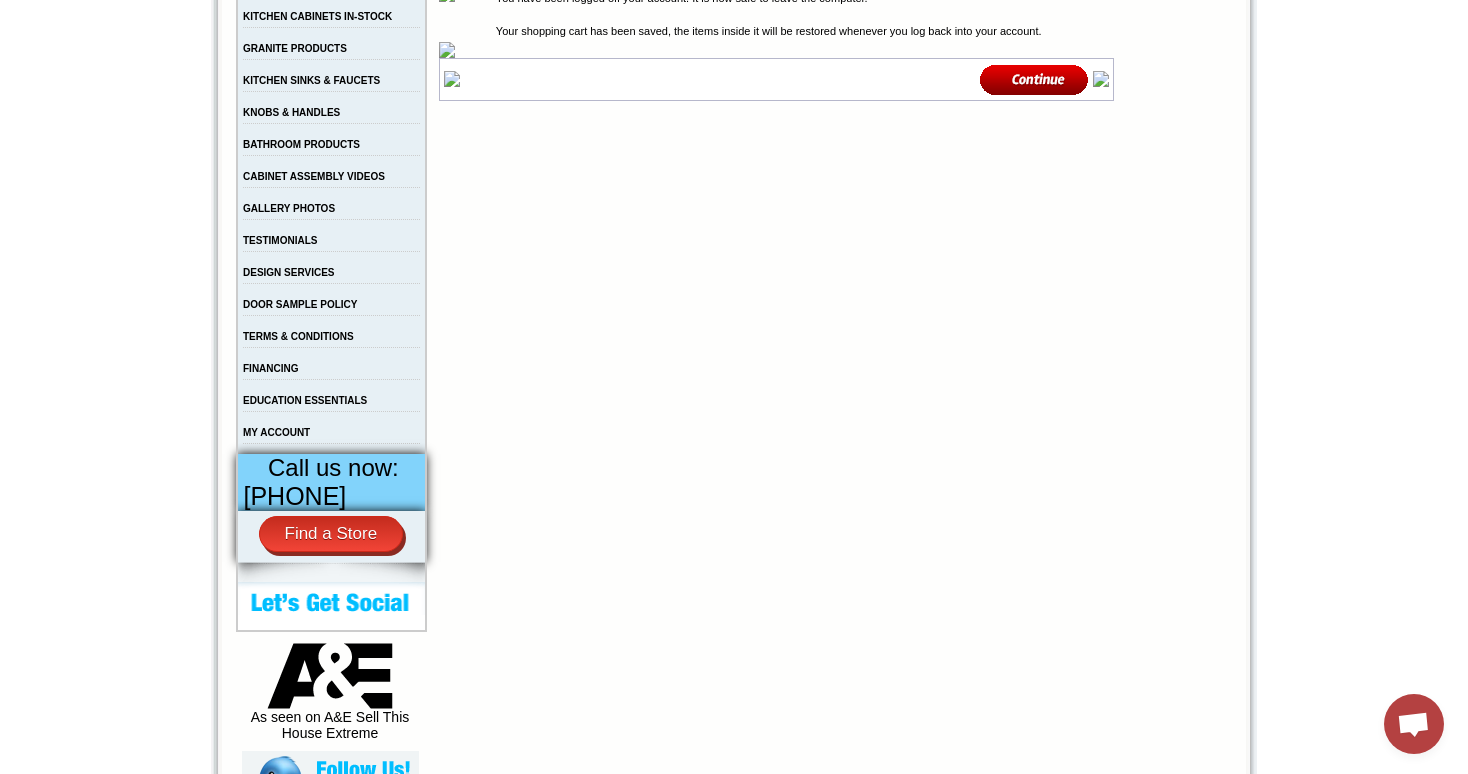 scroll, scrollTop: 0, scrollLeft: 0, axis: both 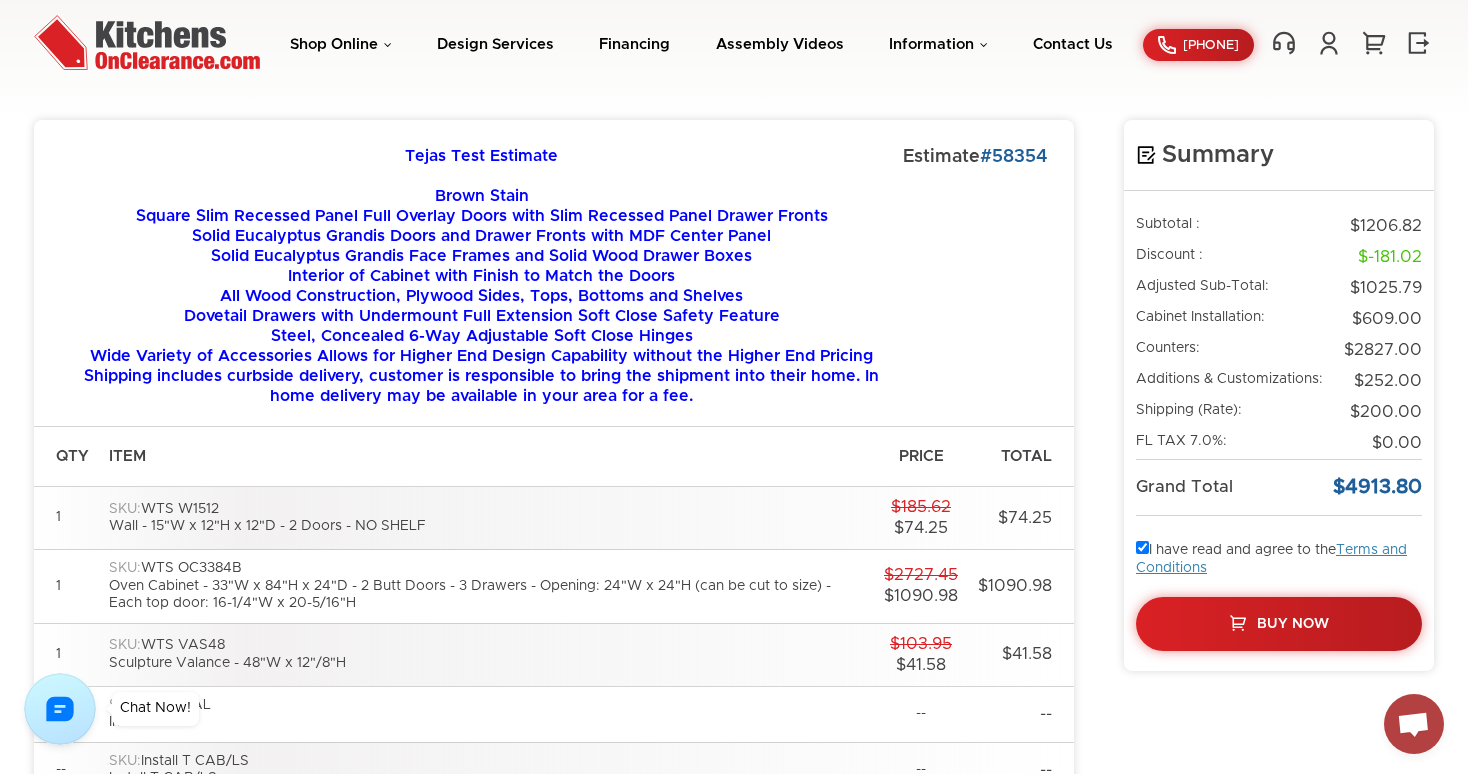 click at bounding box center (1142, 547) 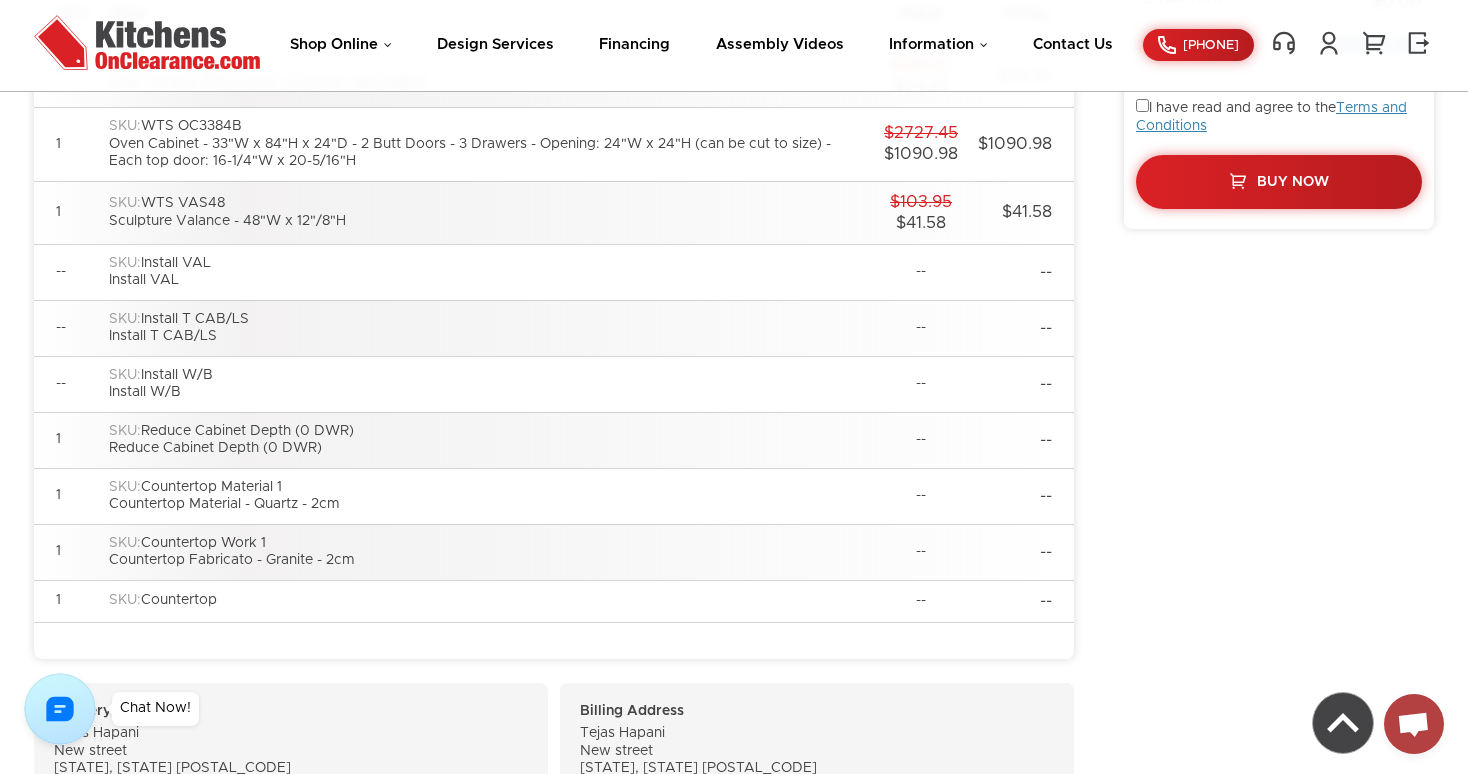 scroll, scrollTop: 0, scrollLeft: 0, axis: both 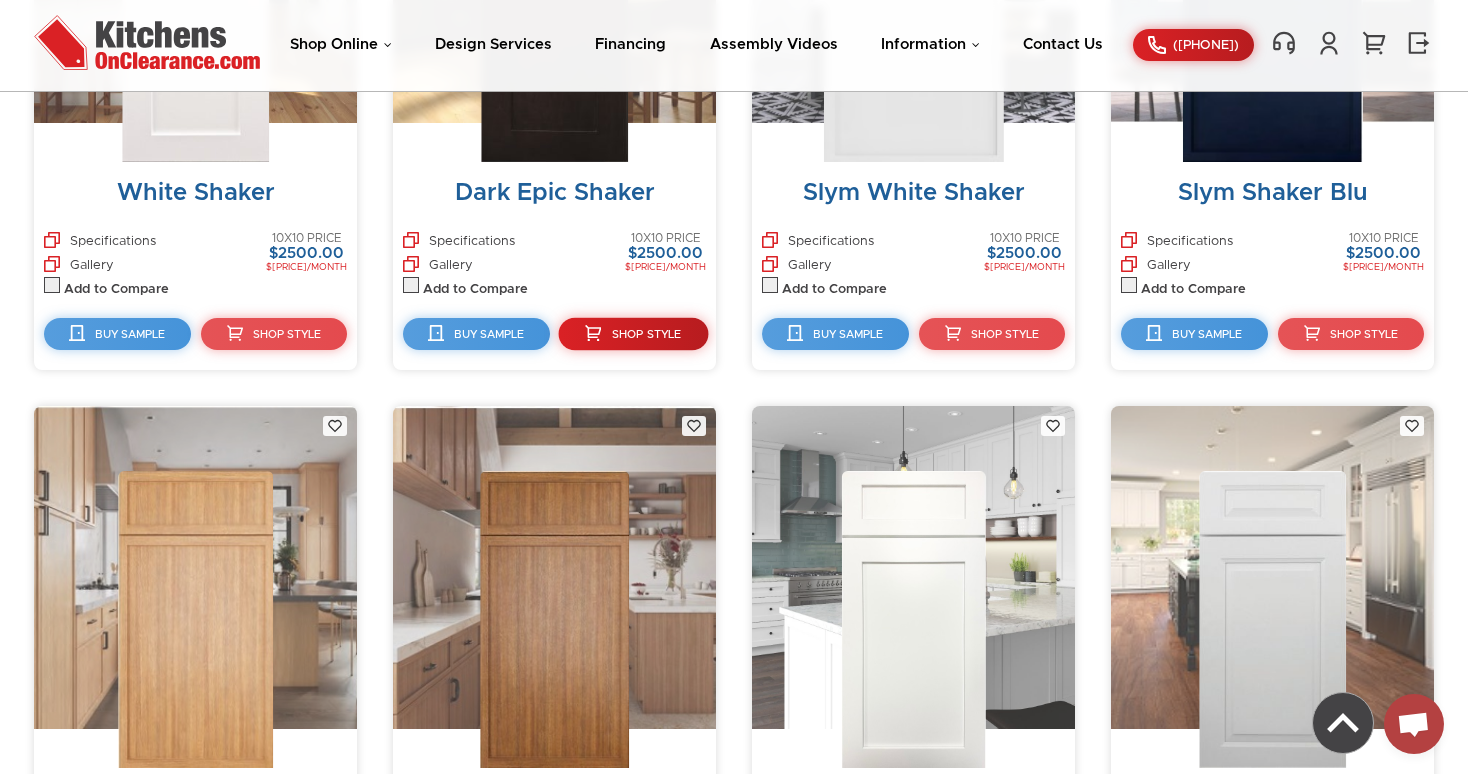 click on "Shop Style" at bounding box center [645, 334] 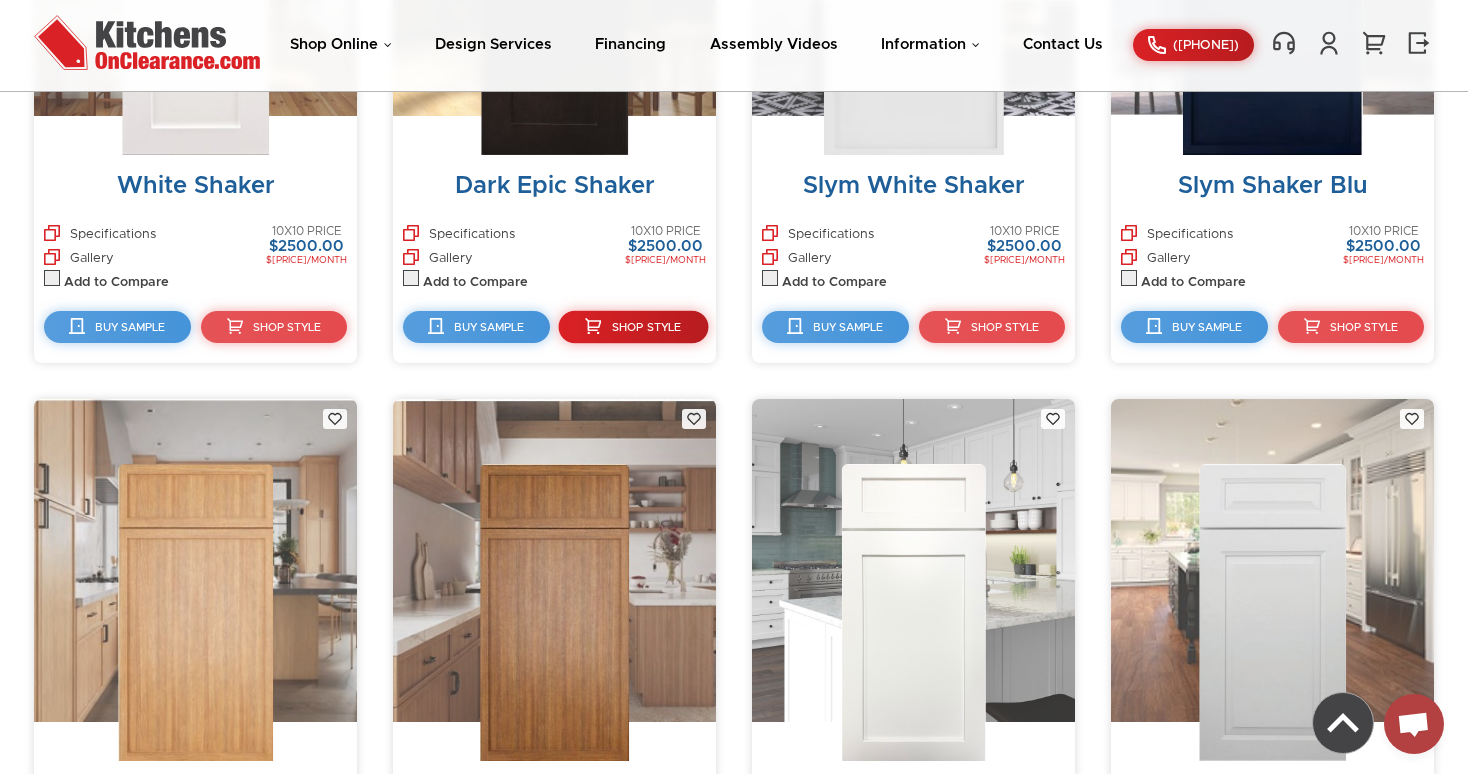 scroll, scrollTop: 1105, scrollLeft: 0, axis: vertical 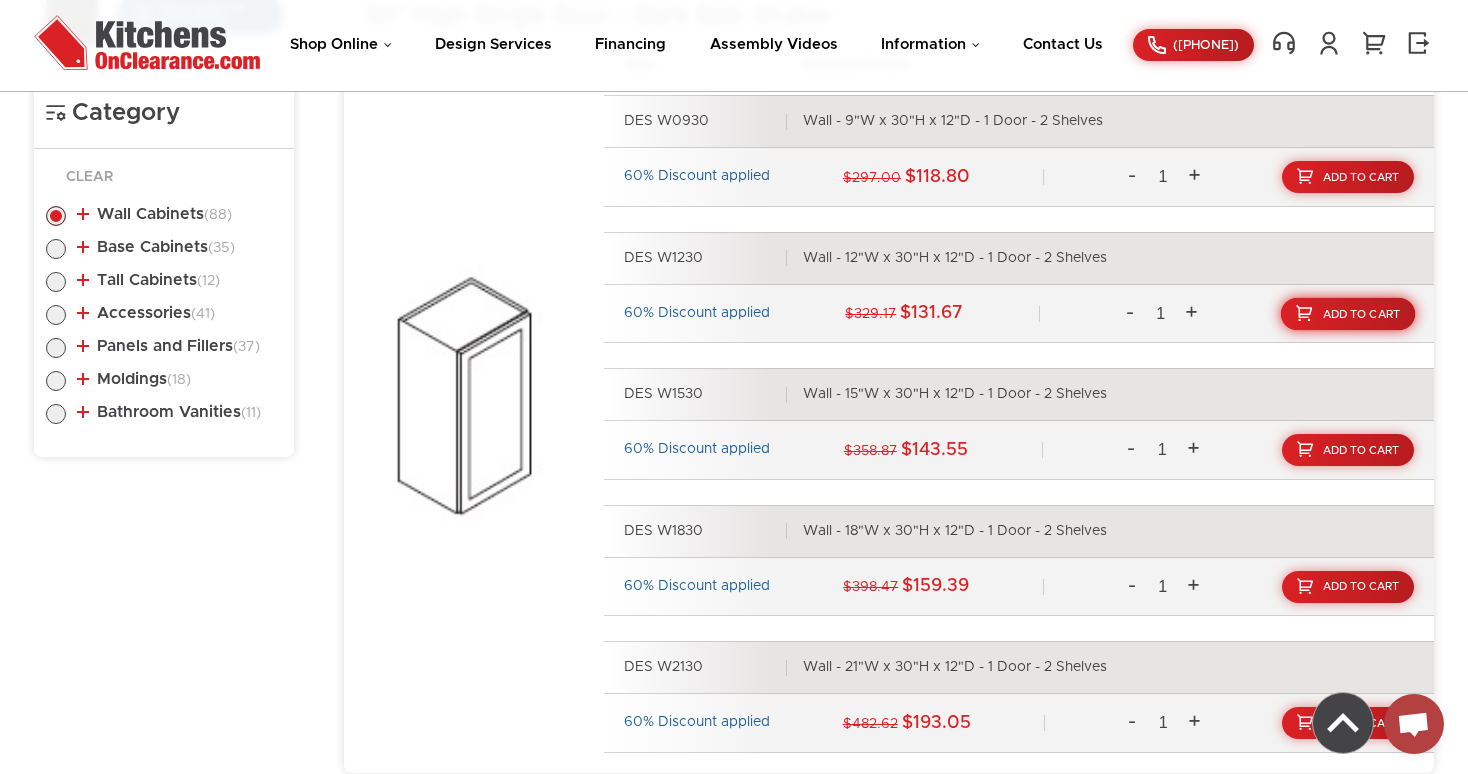 click on "Add To Cart" at bounding box center [1362, 313] 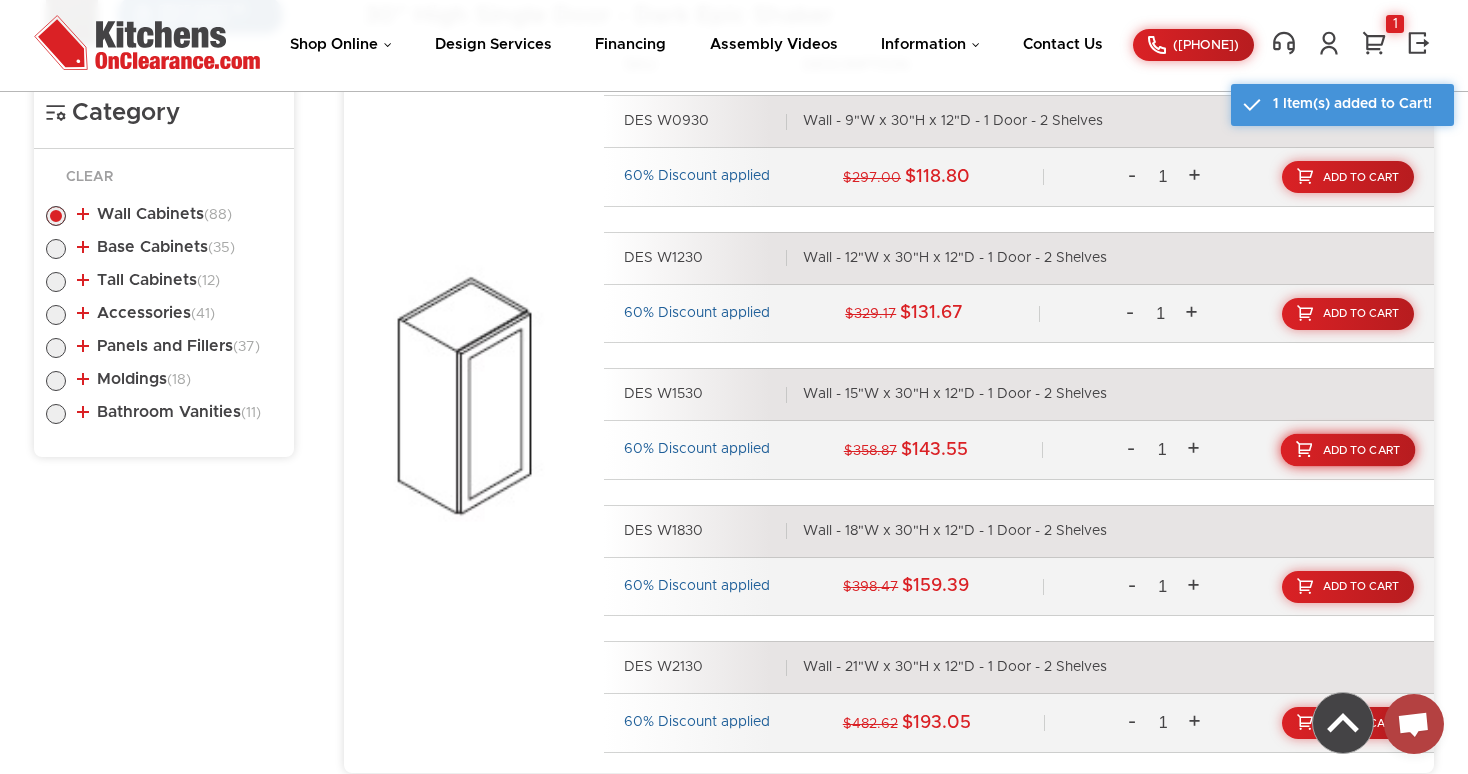 click on "Add To Cart" at bounding box center (1348, 450) 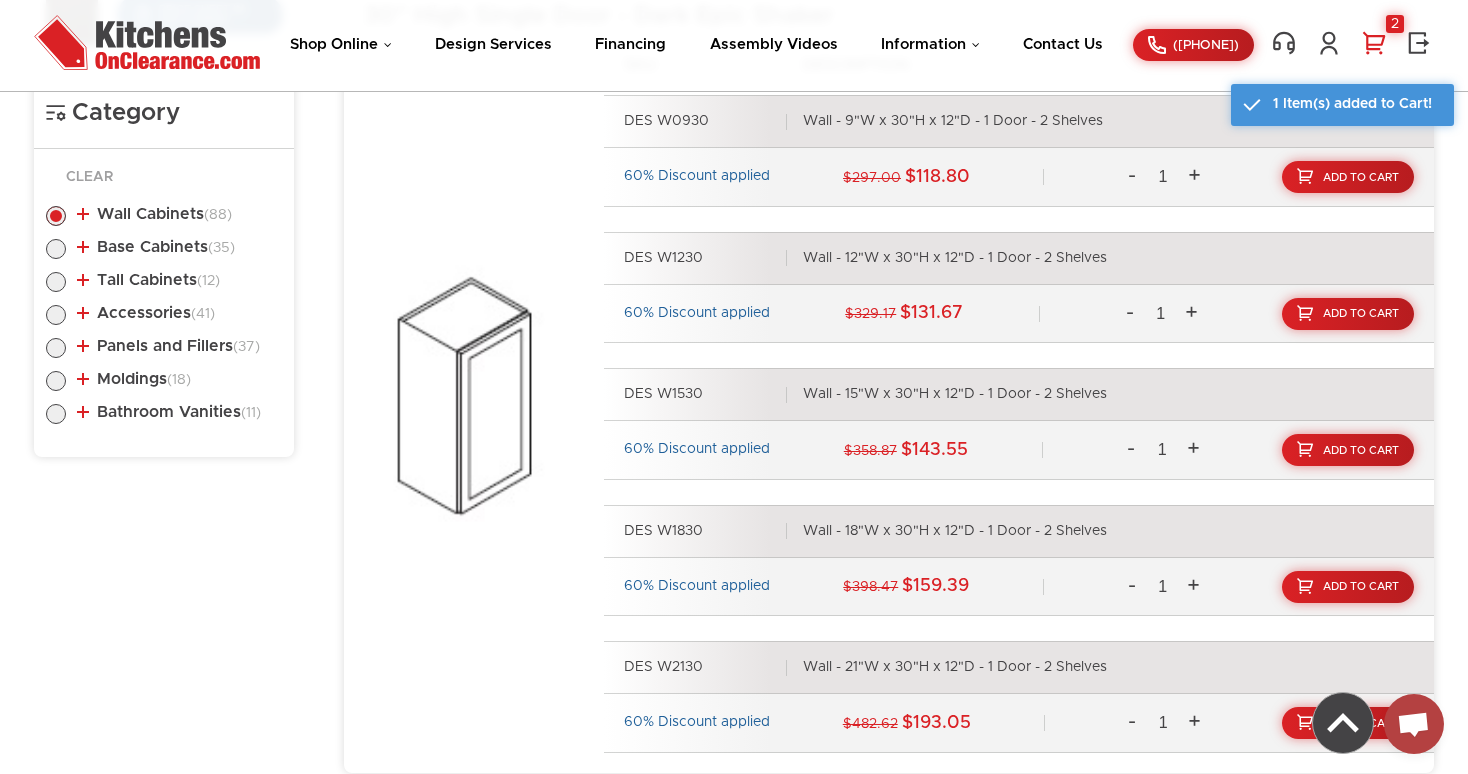 click on "2" at bounding box center [1374, 43] 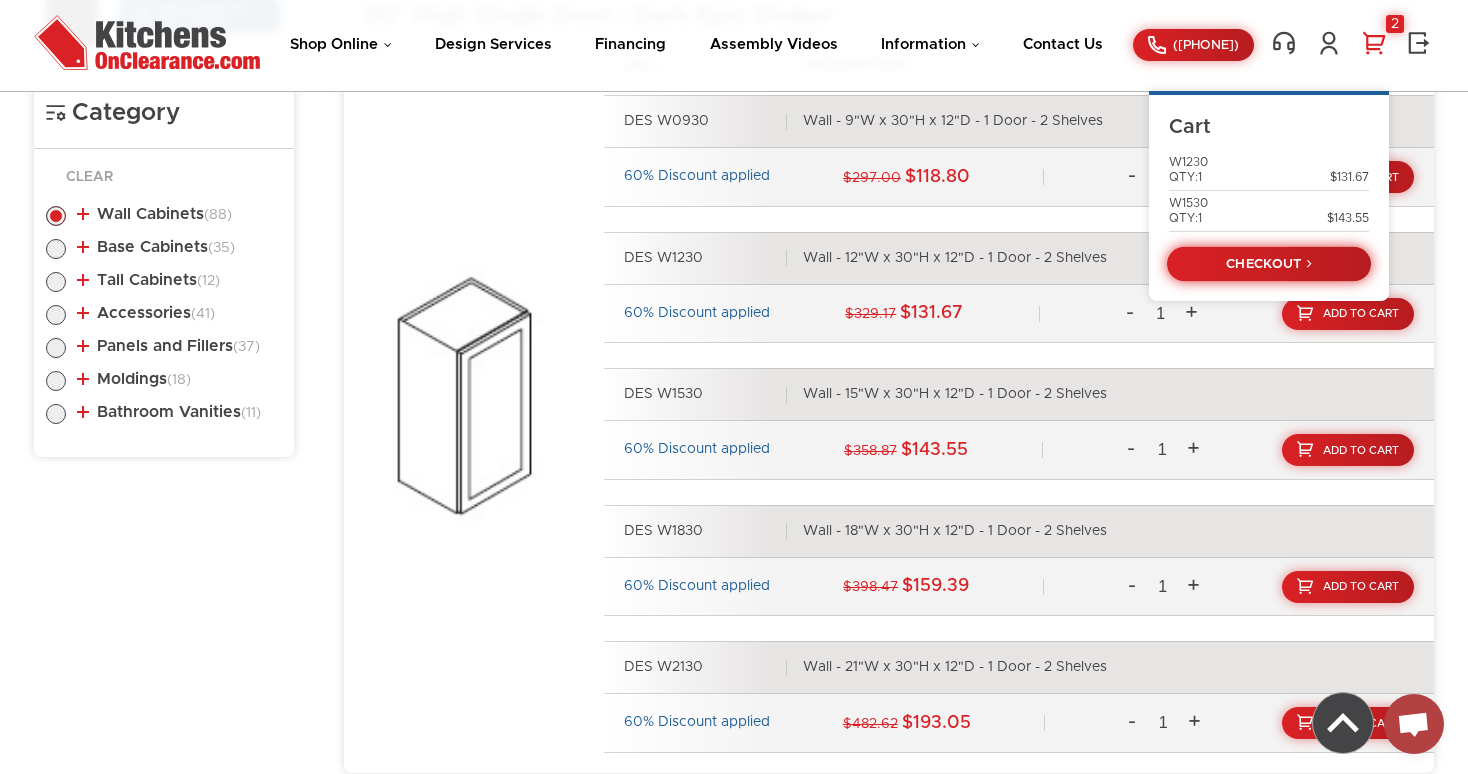 click on "CHECKOUT" at bounding box center [1269, 264] 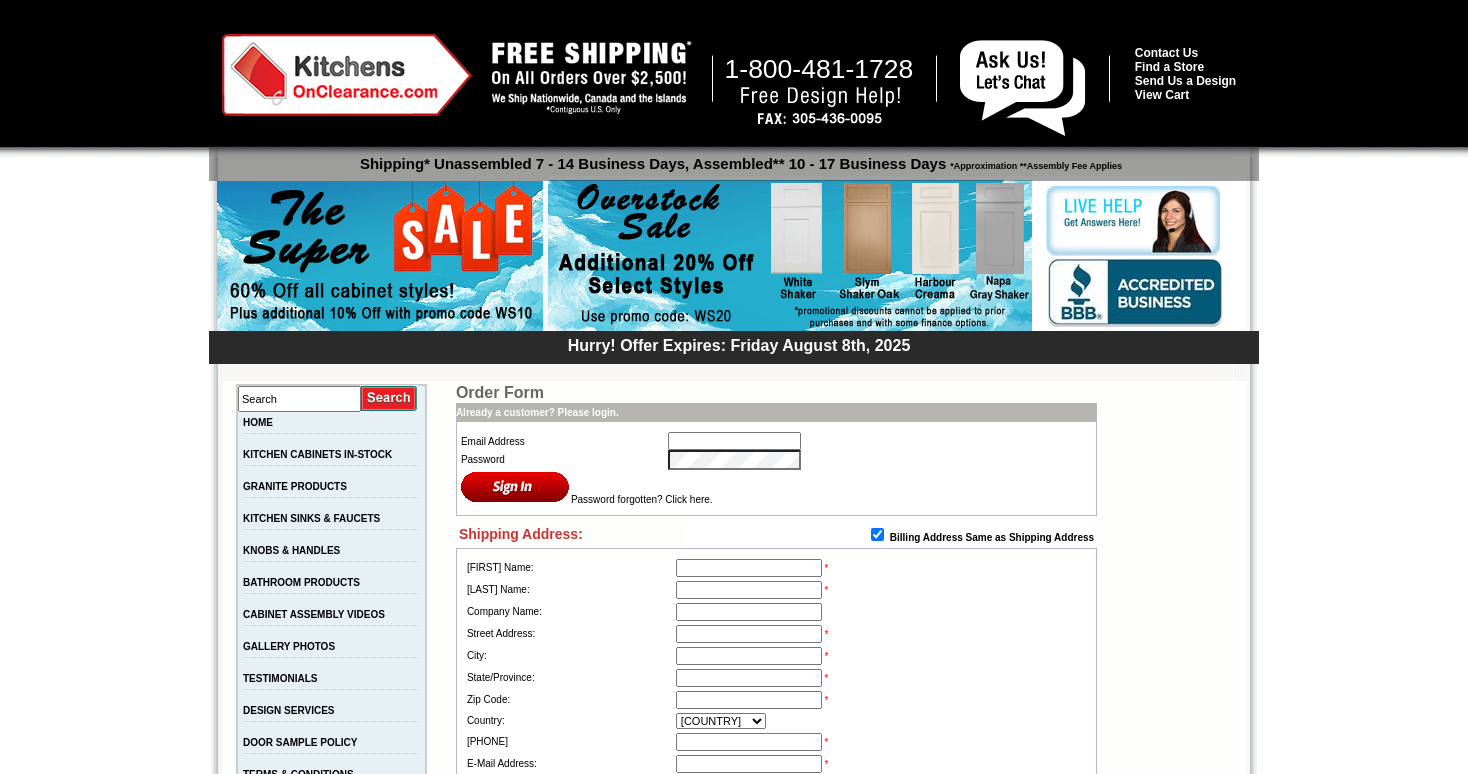 scroll, scrollTop: 0, scrollLeft: 0, axis: both 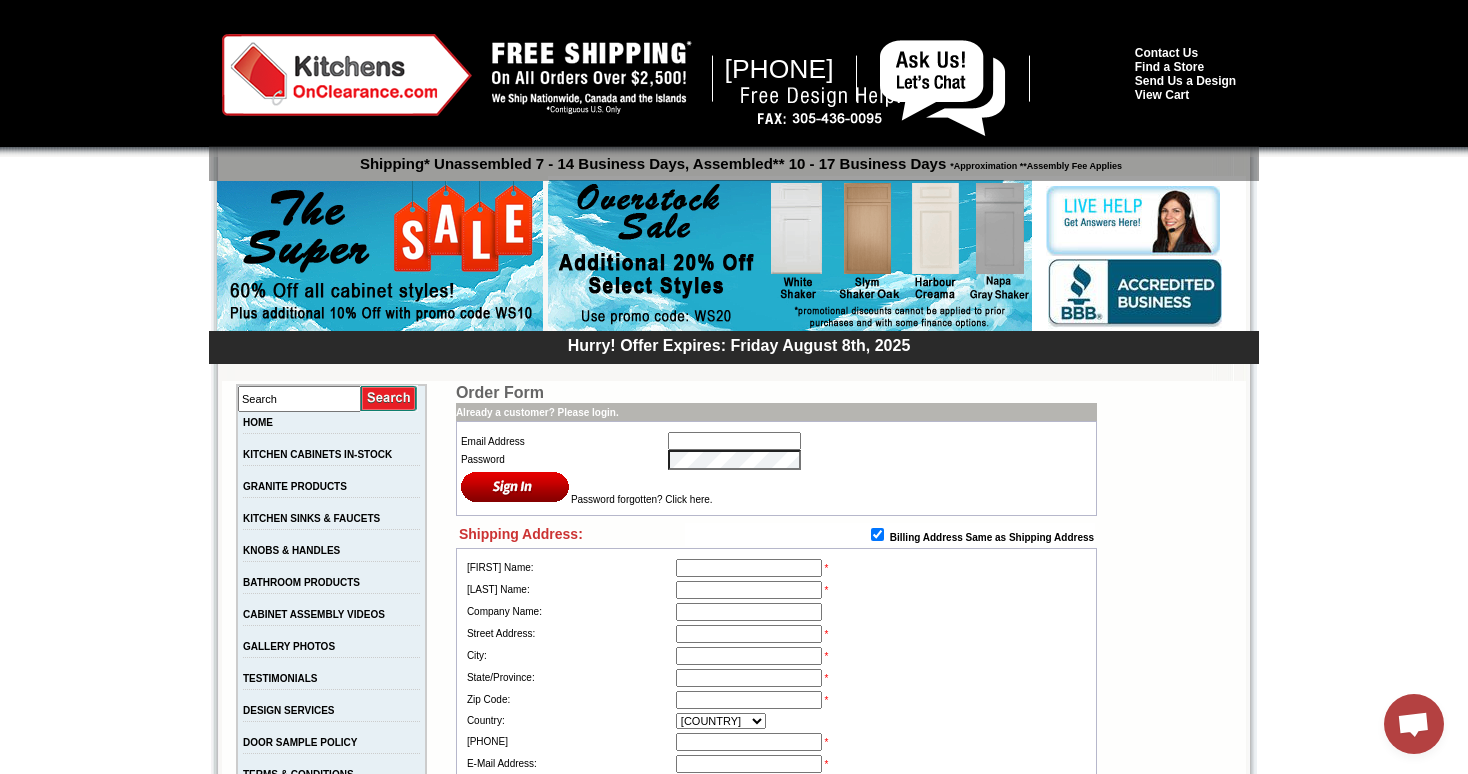 type on "info@sobekitchens.com" 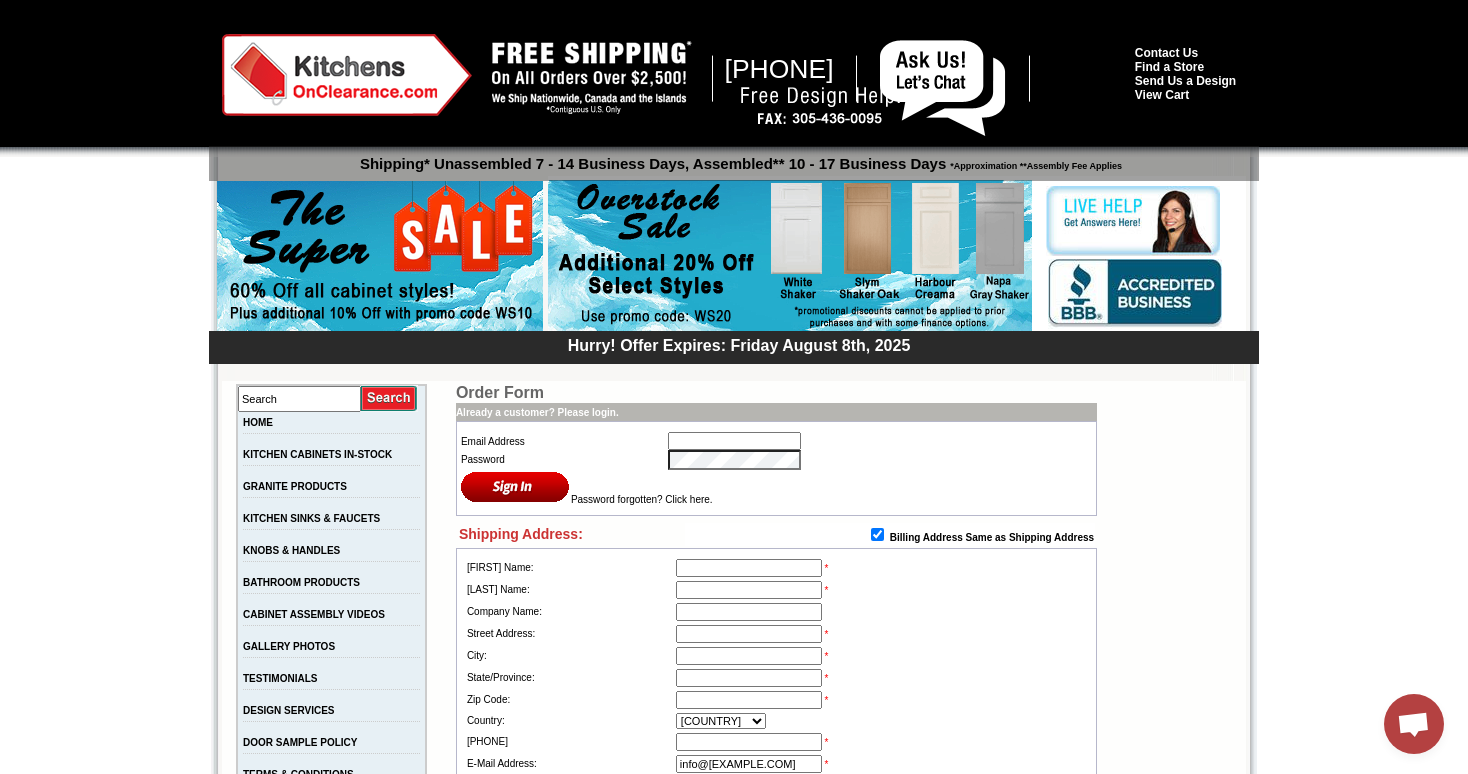 type on "[EMAIL]" 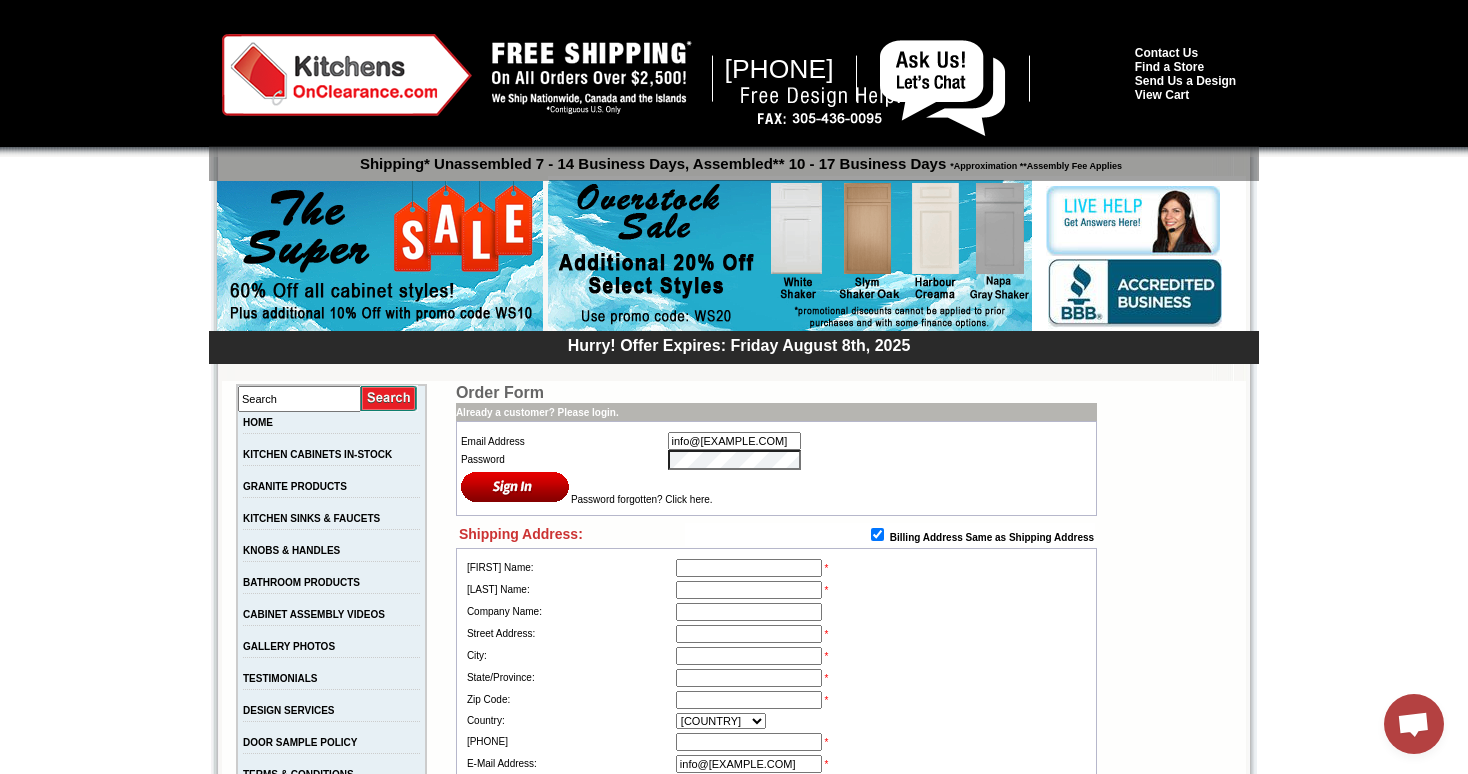 click at bounding box center [515, 486] 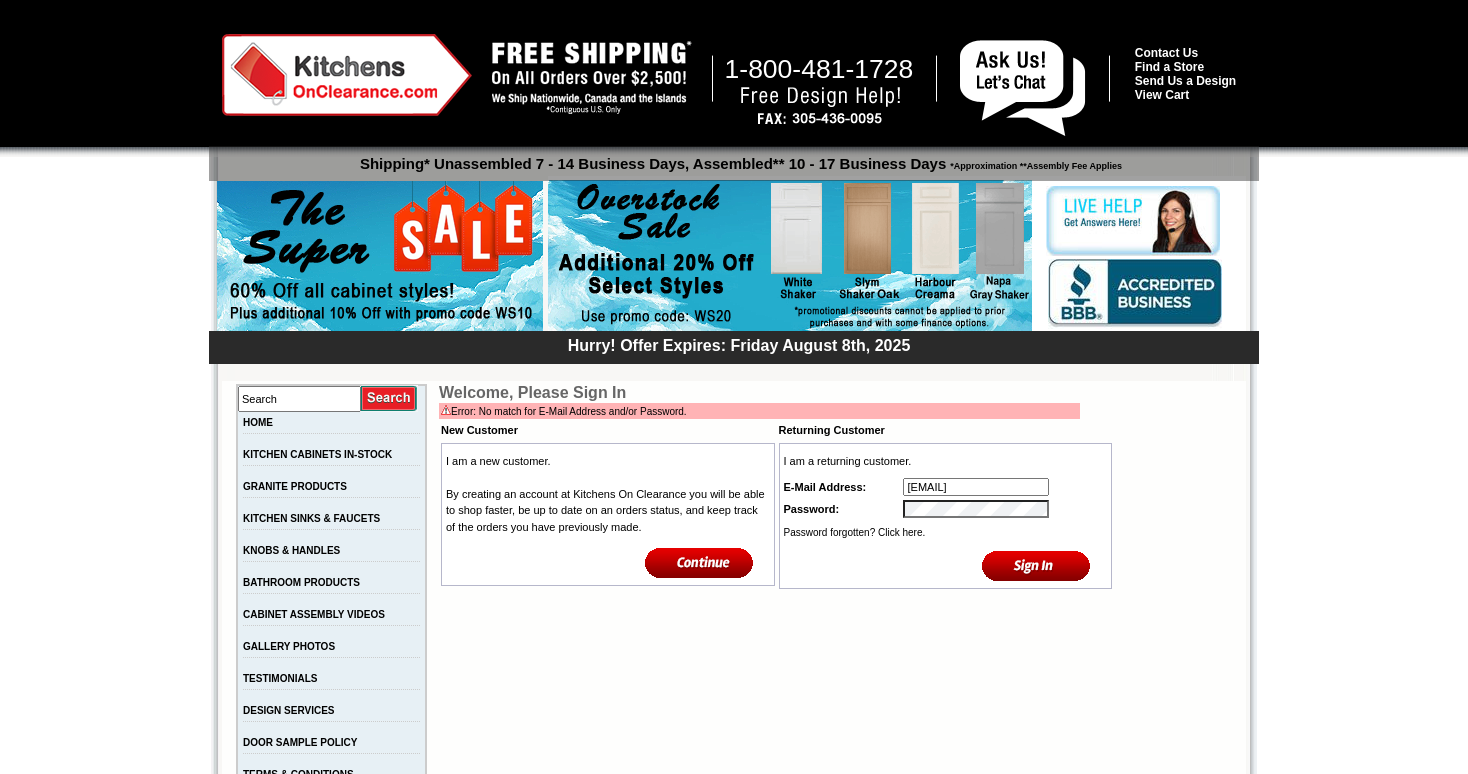 scroll, scrollTop: 0, scrollLeft: 0, axis: both 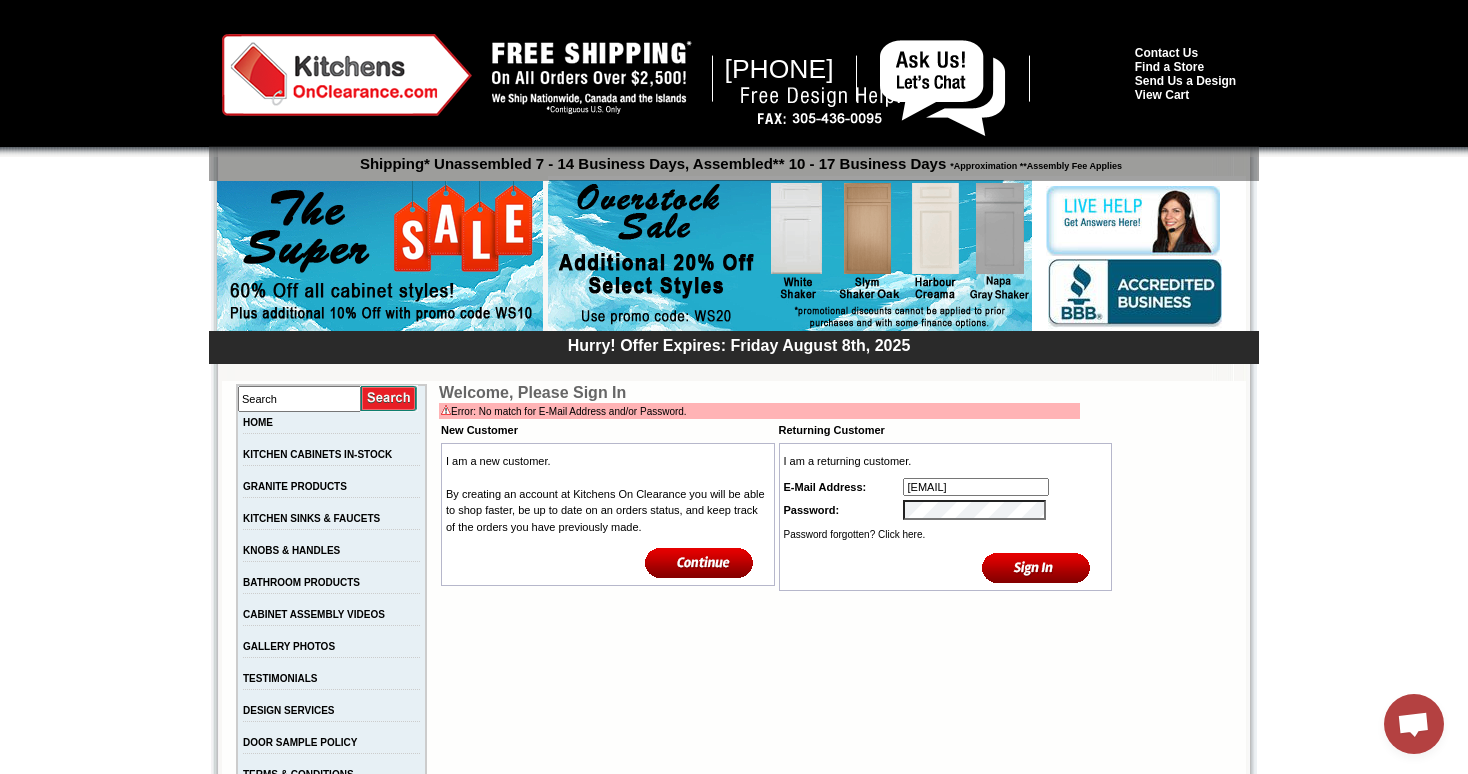 click on "Password:" at bounding box center (946, 510) 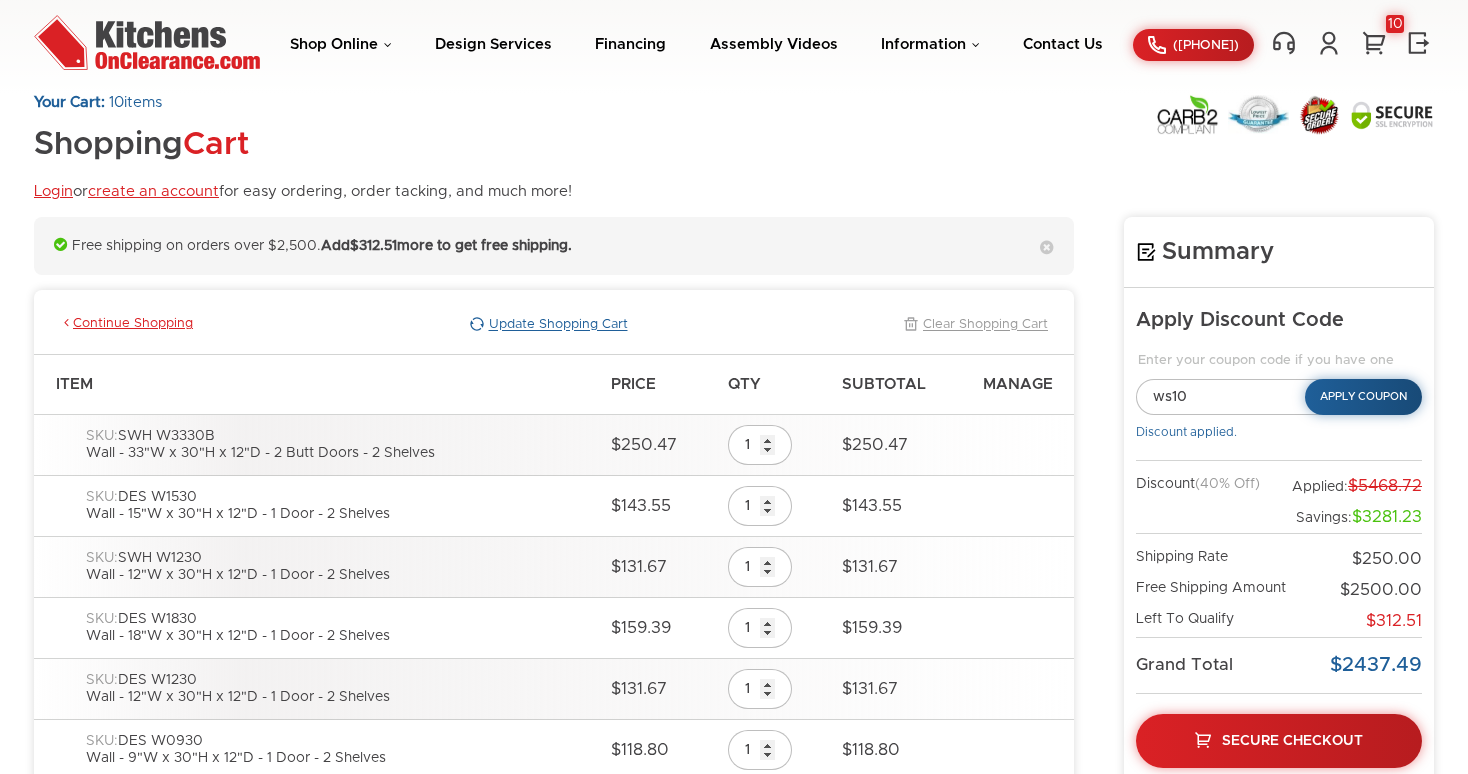 scroll, scrollTop: 0, scrollLeft: 0, axis: both 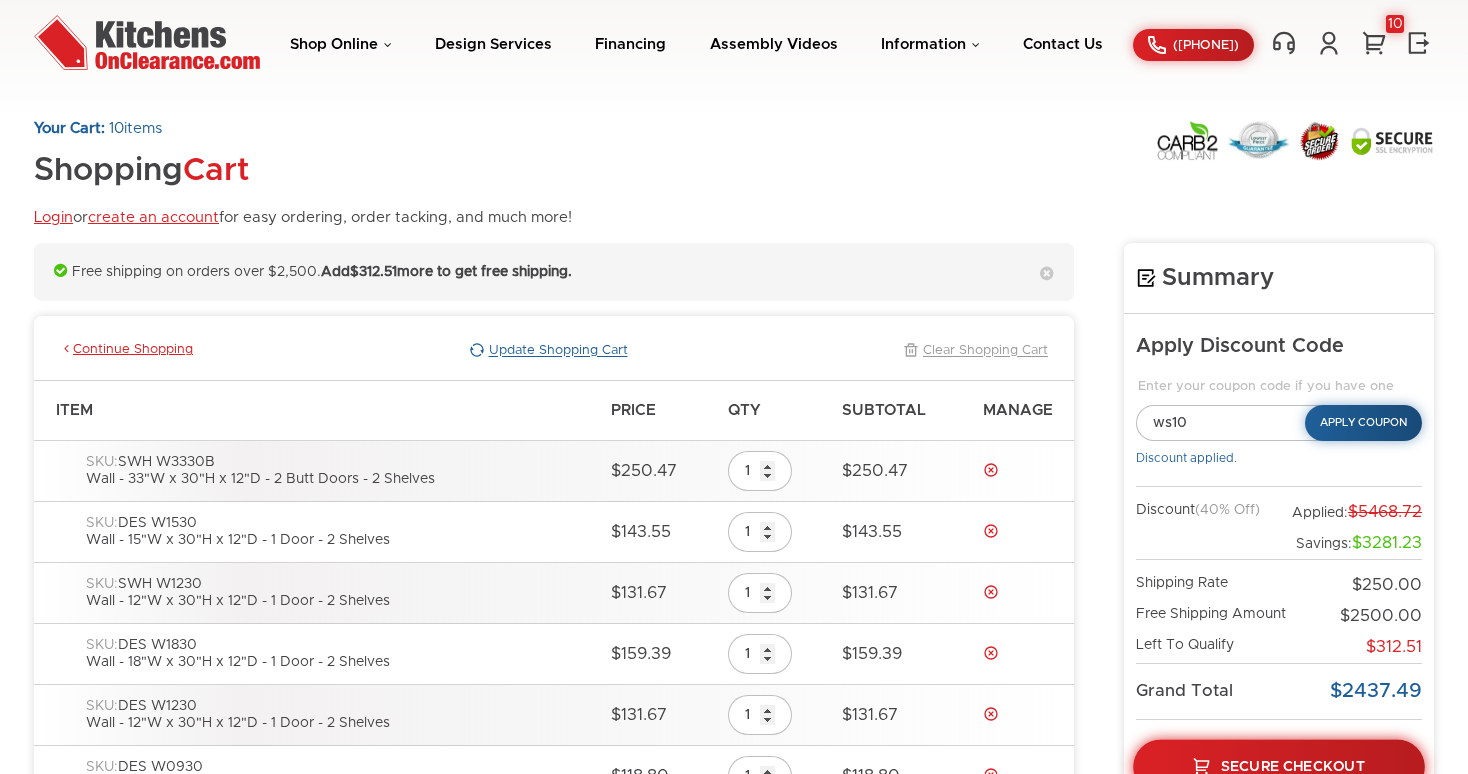 click on "Secure Checkout" at bounding box center (1279, 767) 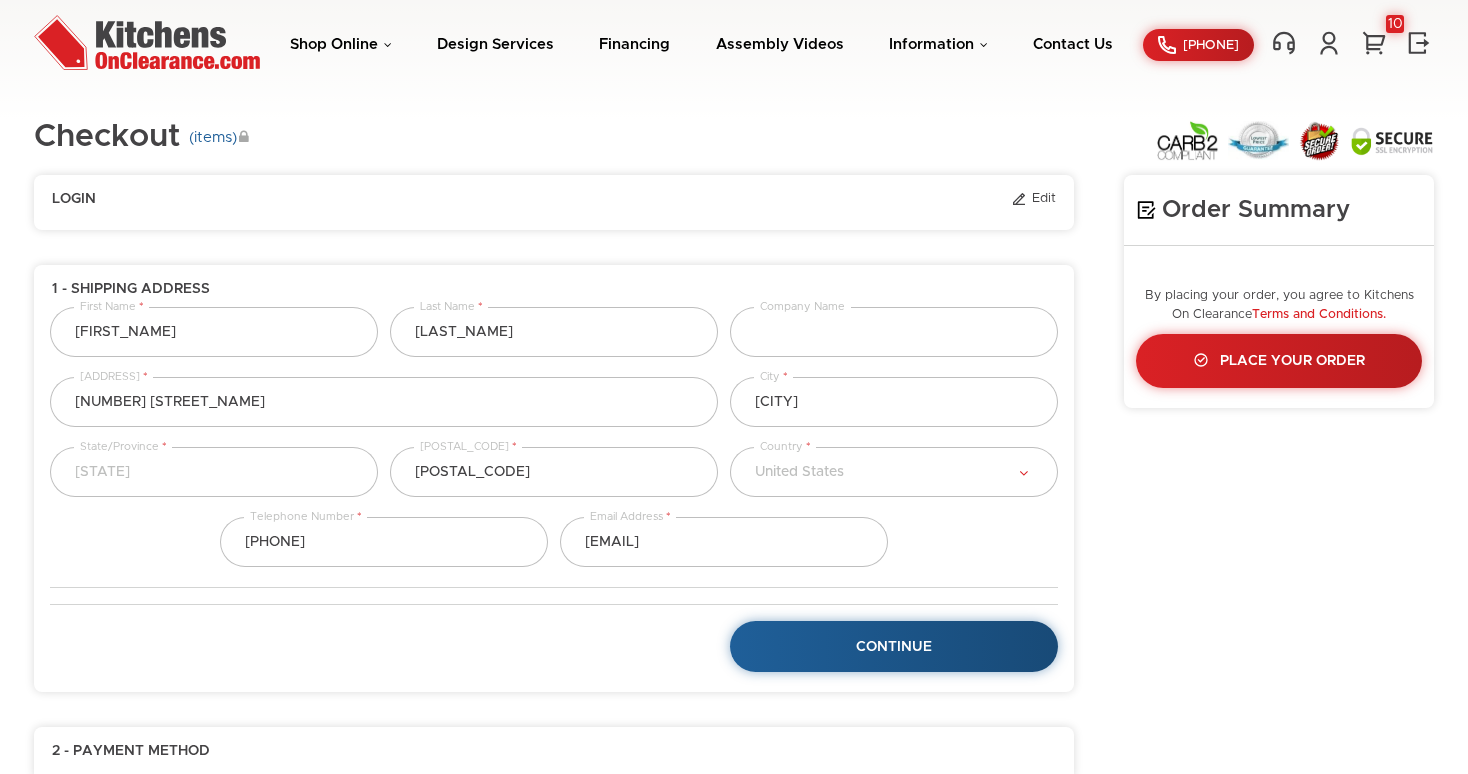 select on "43" 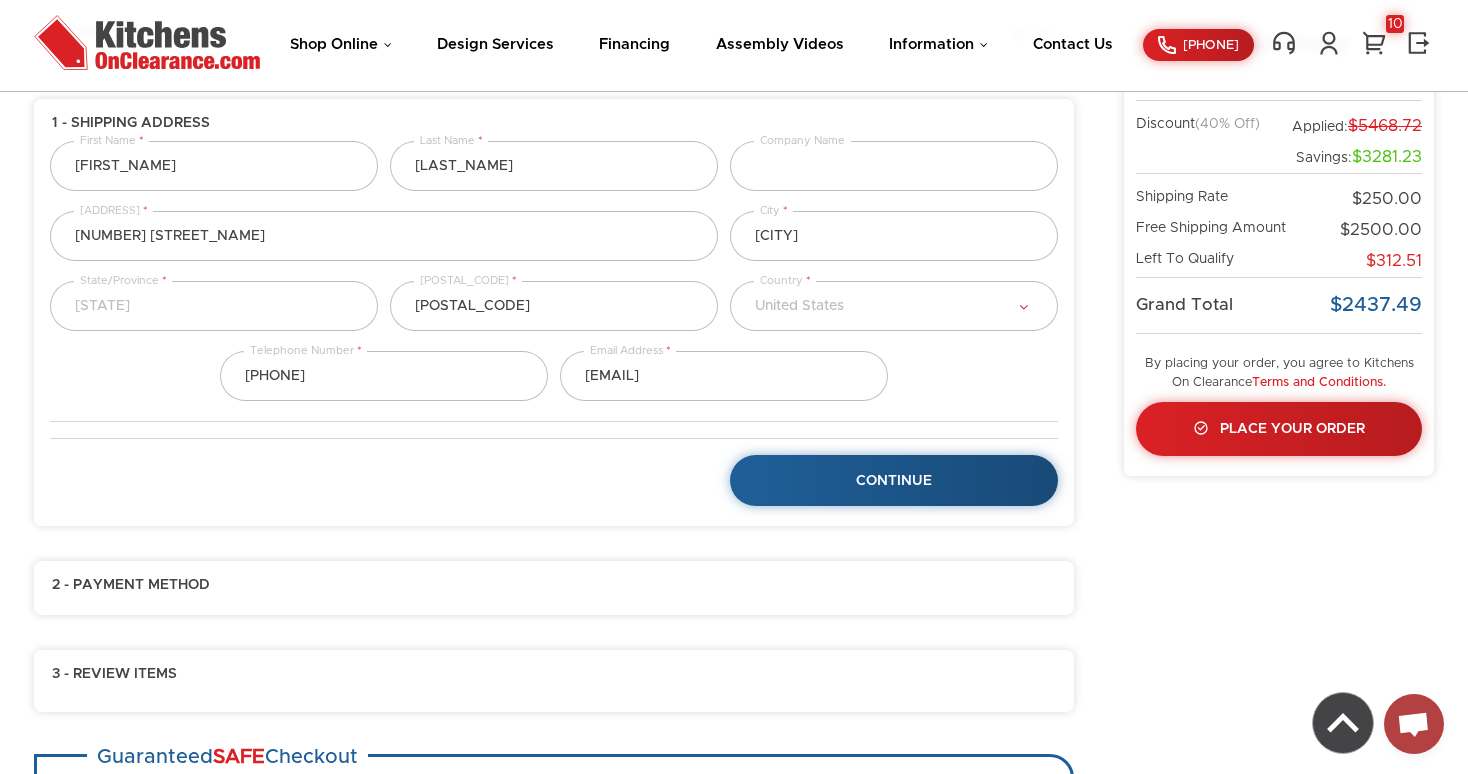 scroll, scrollTop: 188, scrollLeft: 0, axis: vertical 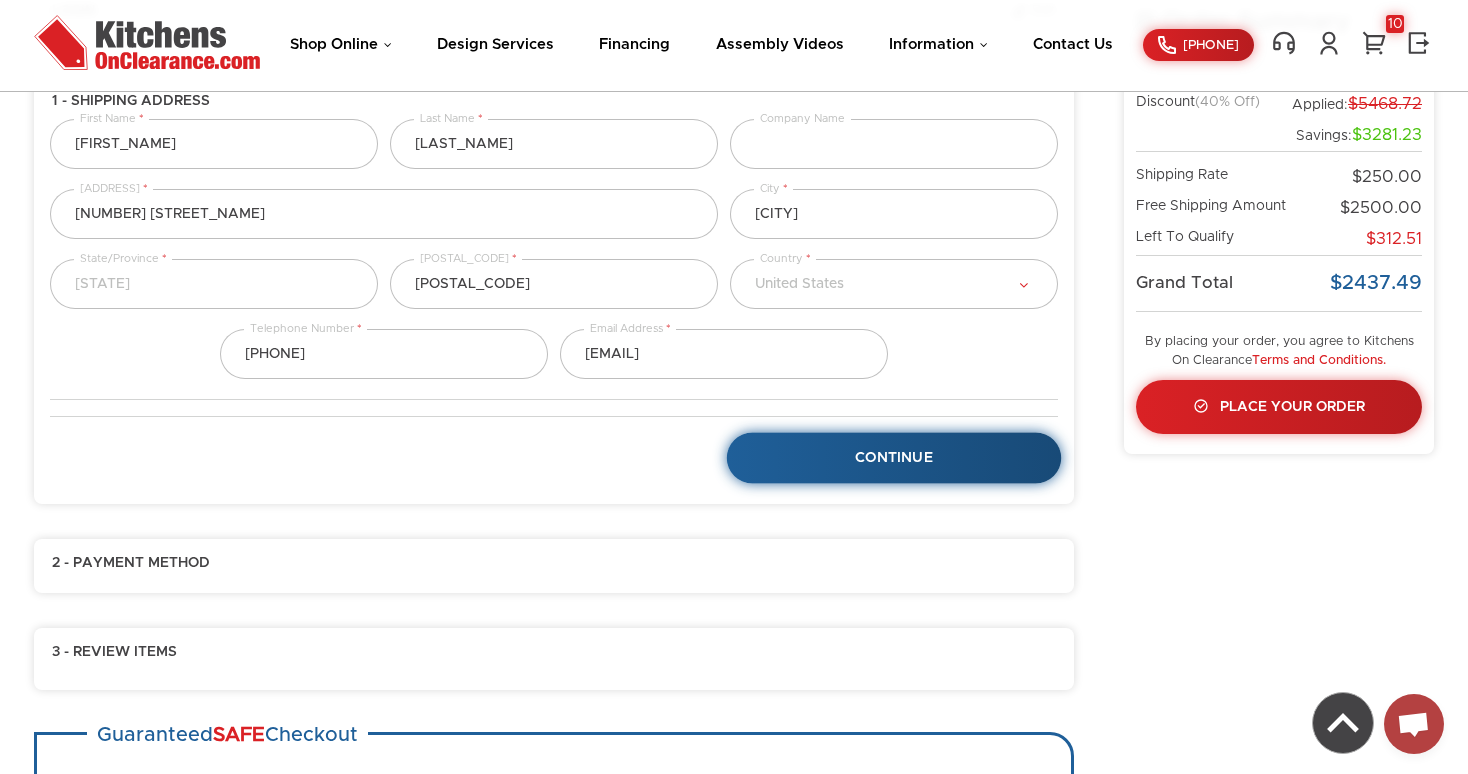 click on "Continue" at bounding box center (894, 458) 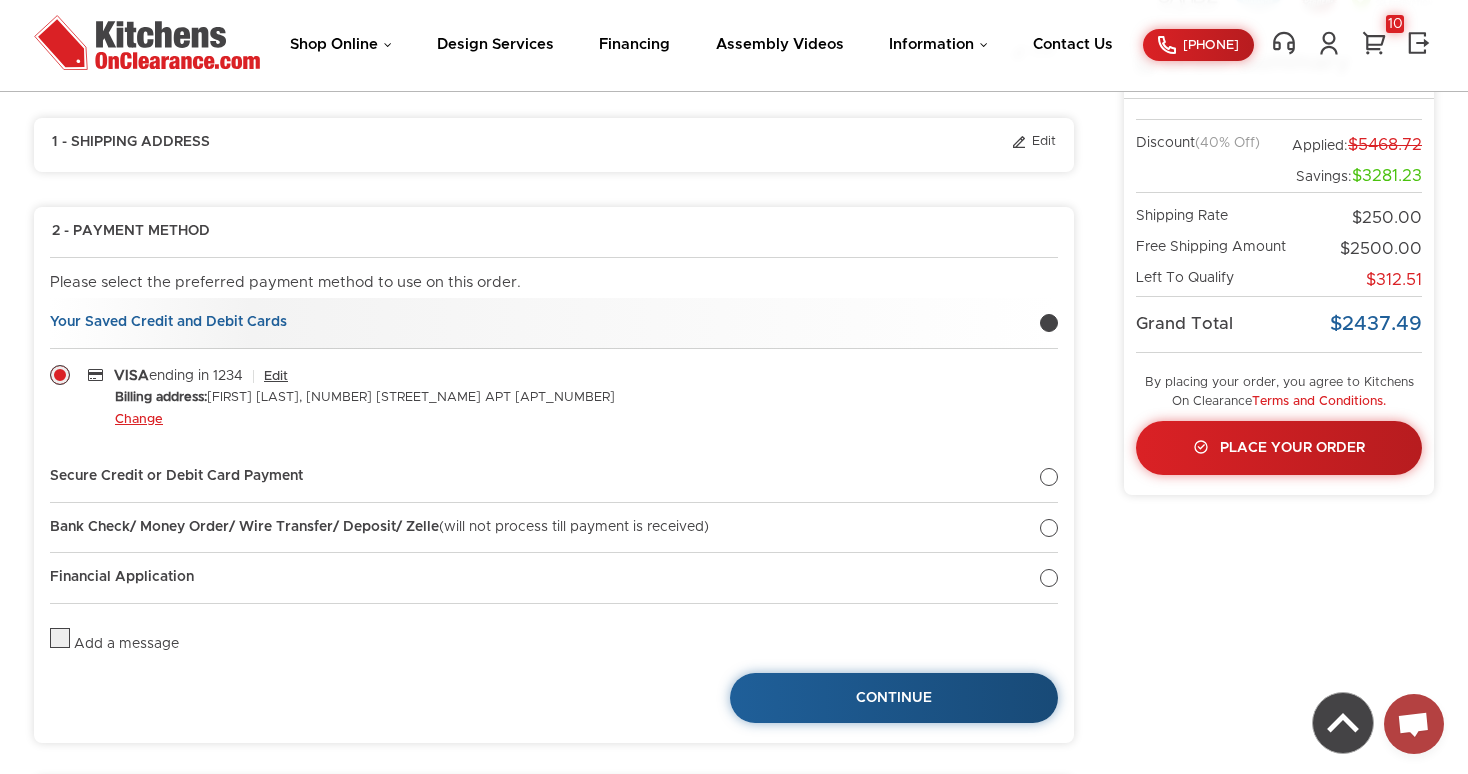 scroll, scrollTop: 0, scrollLeft: 0, axis: both 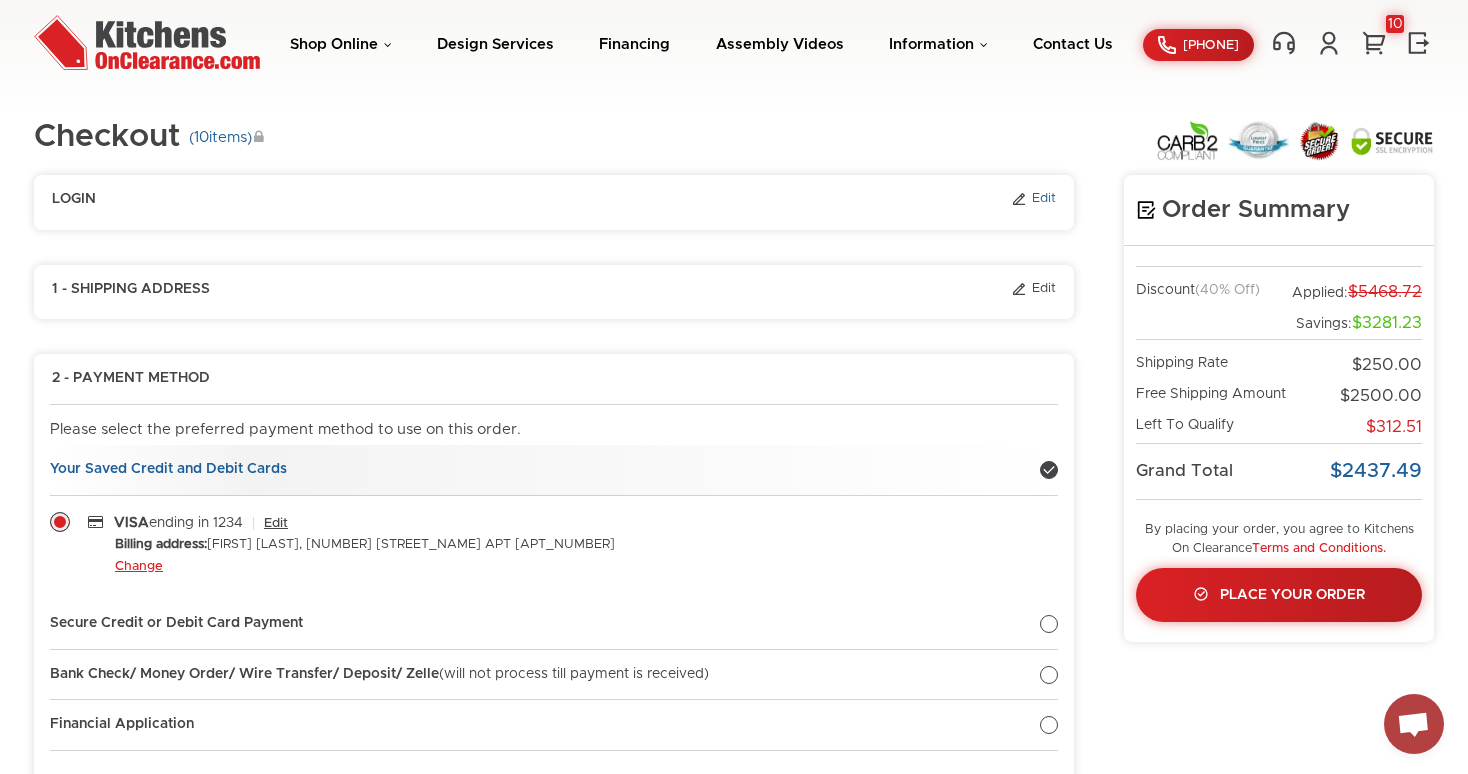click on "Edit" at bounding box center (1033, 200) 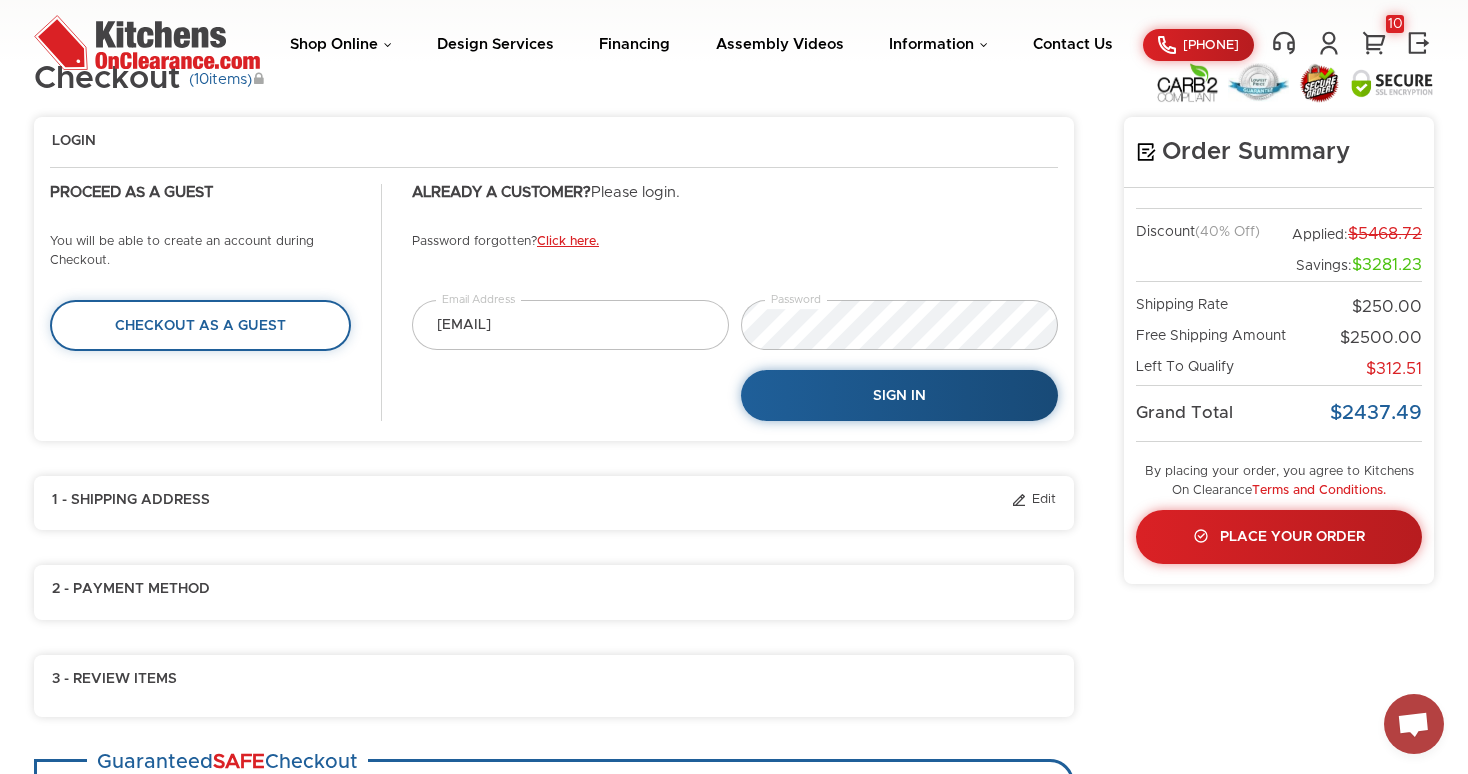 scroll, scrollTop: 75, scrollLeft: 0, axis: vertical 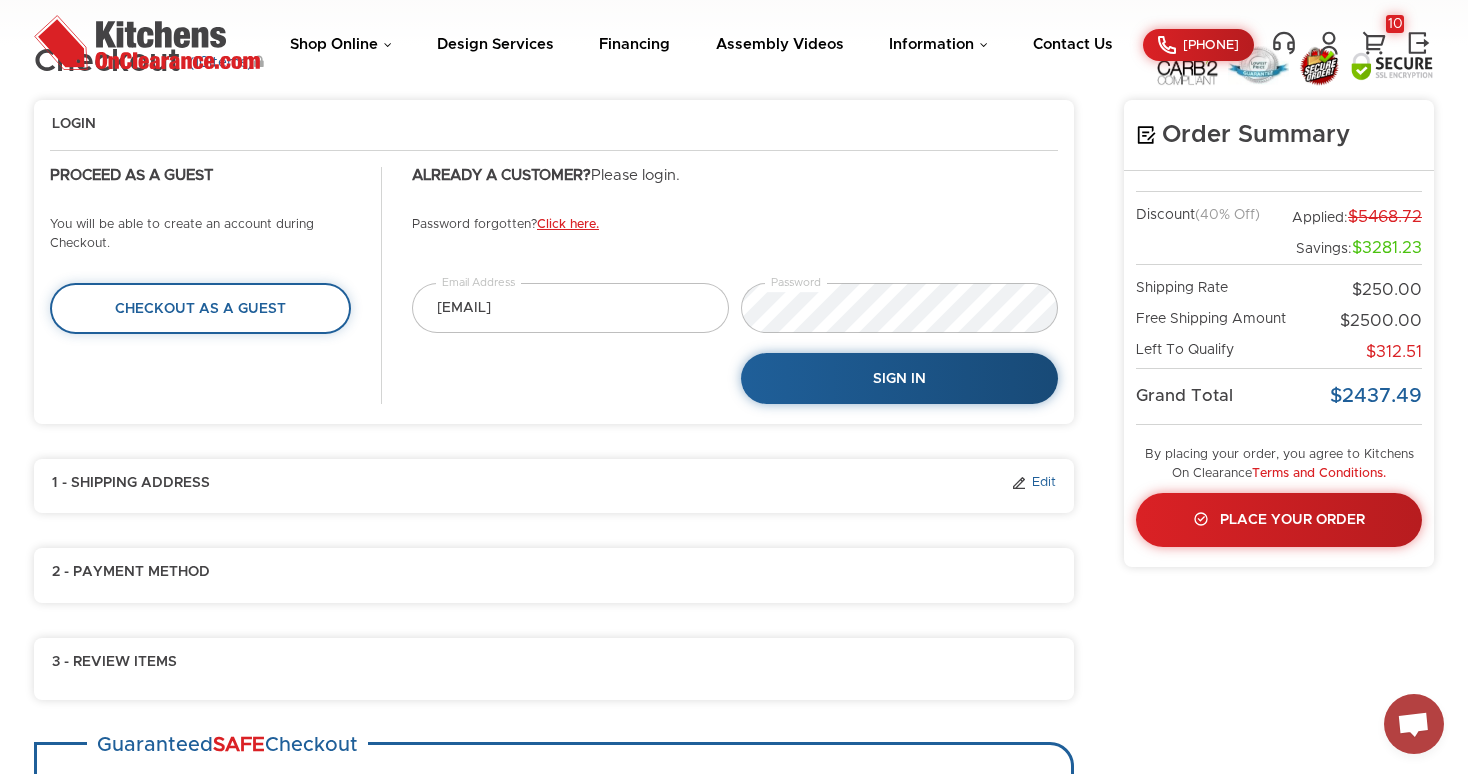 click on "Edit" at bounding box center [1033, 484] 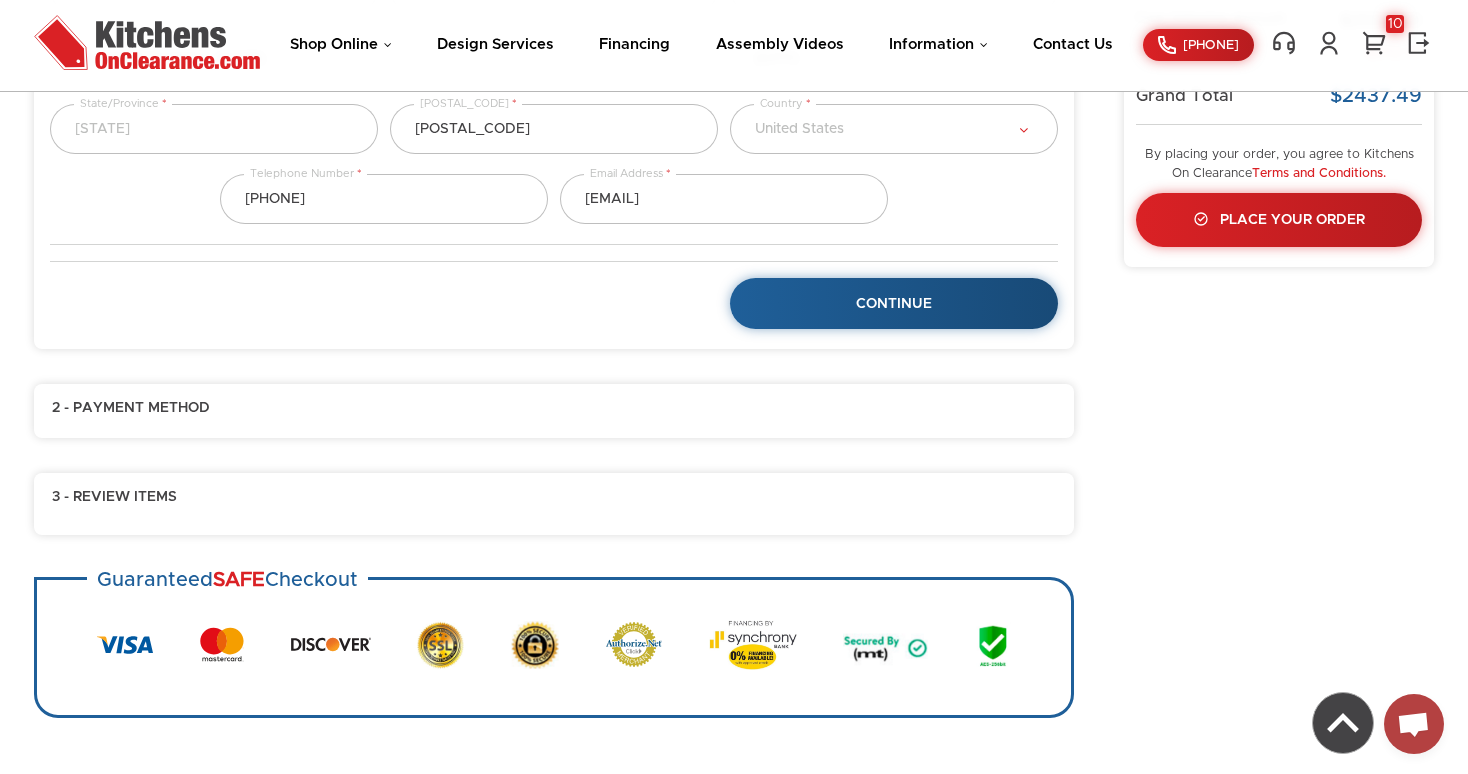 scroll, scrollTop: 402, scrollLeft: 0, axis: vertical 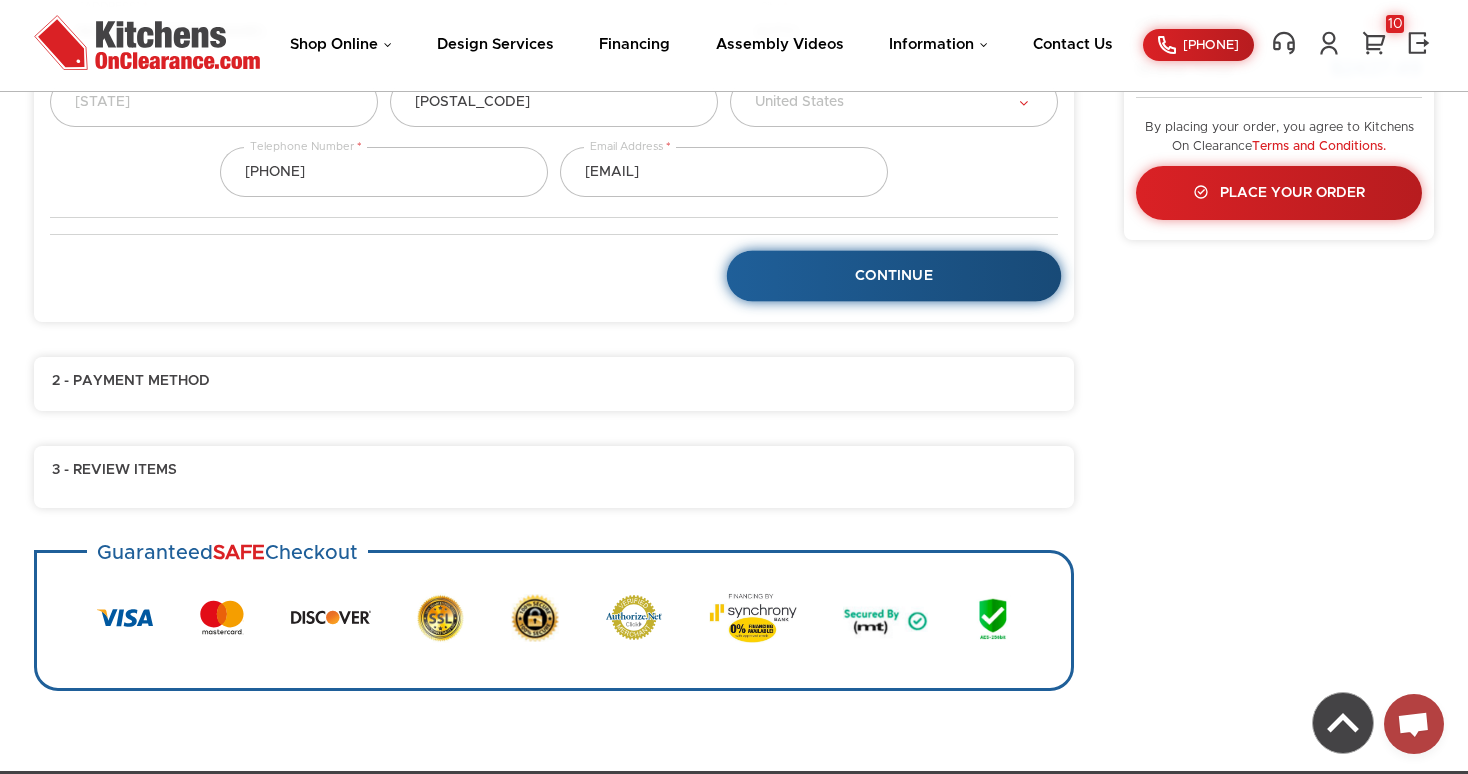 click on "Continue" at bounding box center (894, 276) 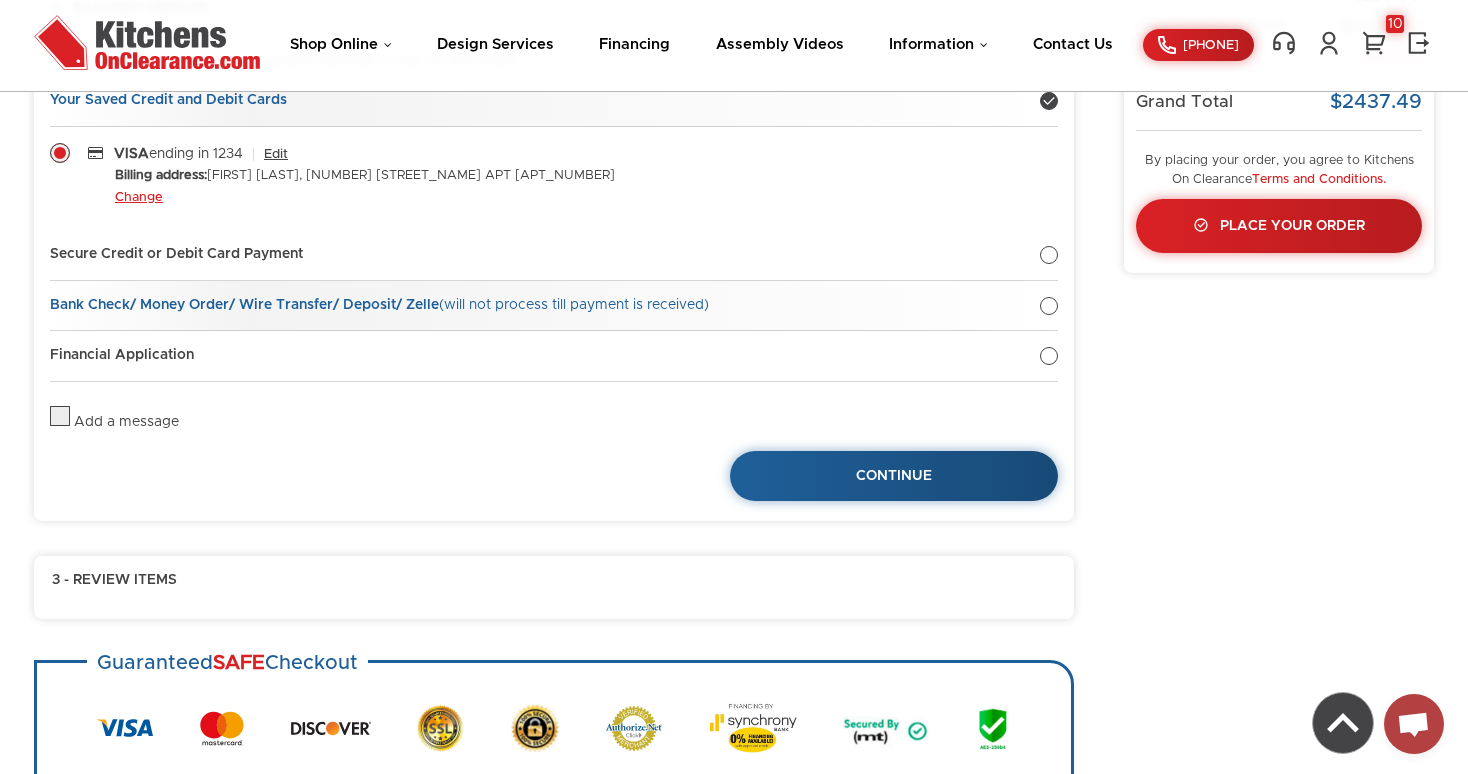 scroll, scrollTop: 412, scrollLeft: 0, axis: vertical 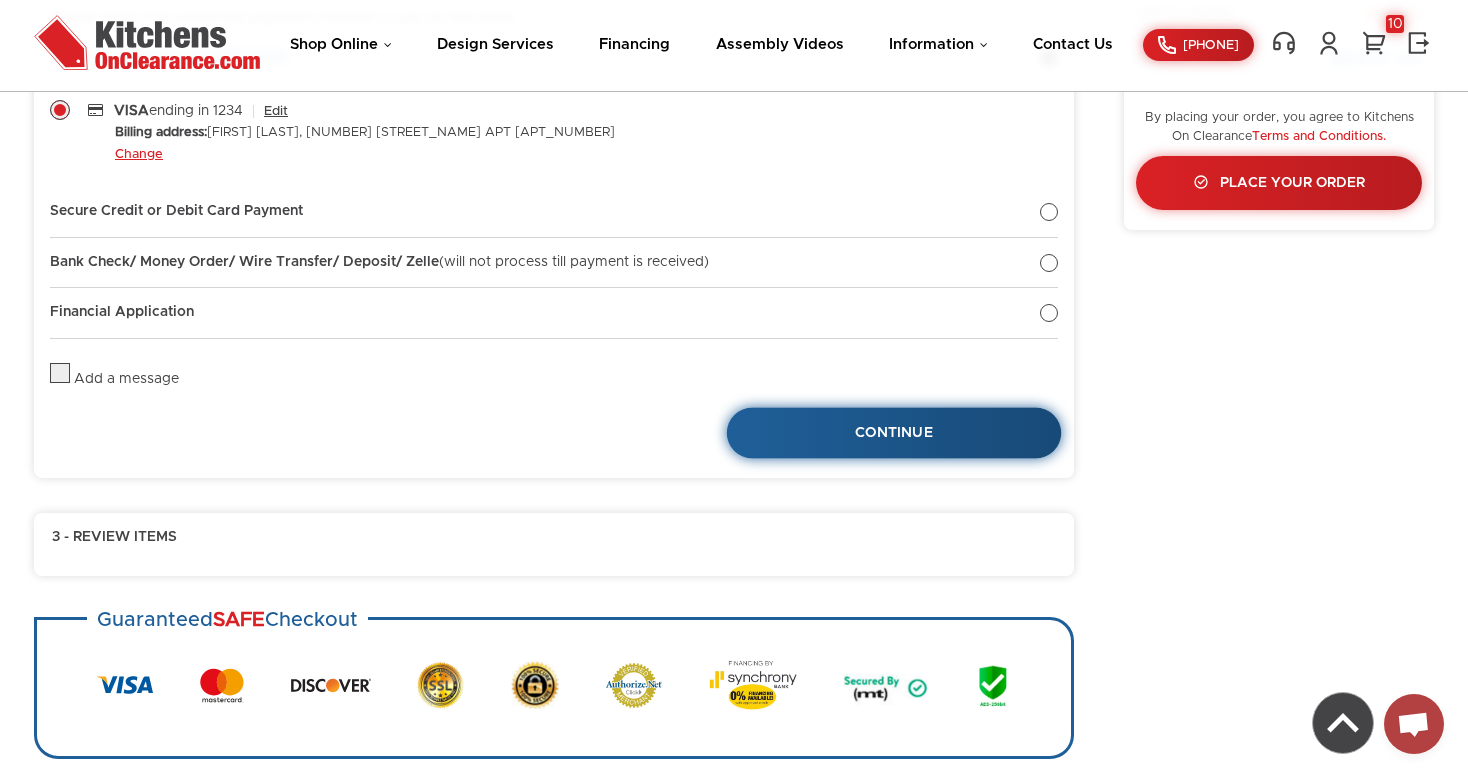 click on "Continue" at bounding box center [894, 433] 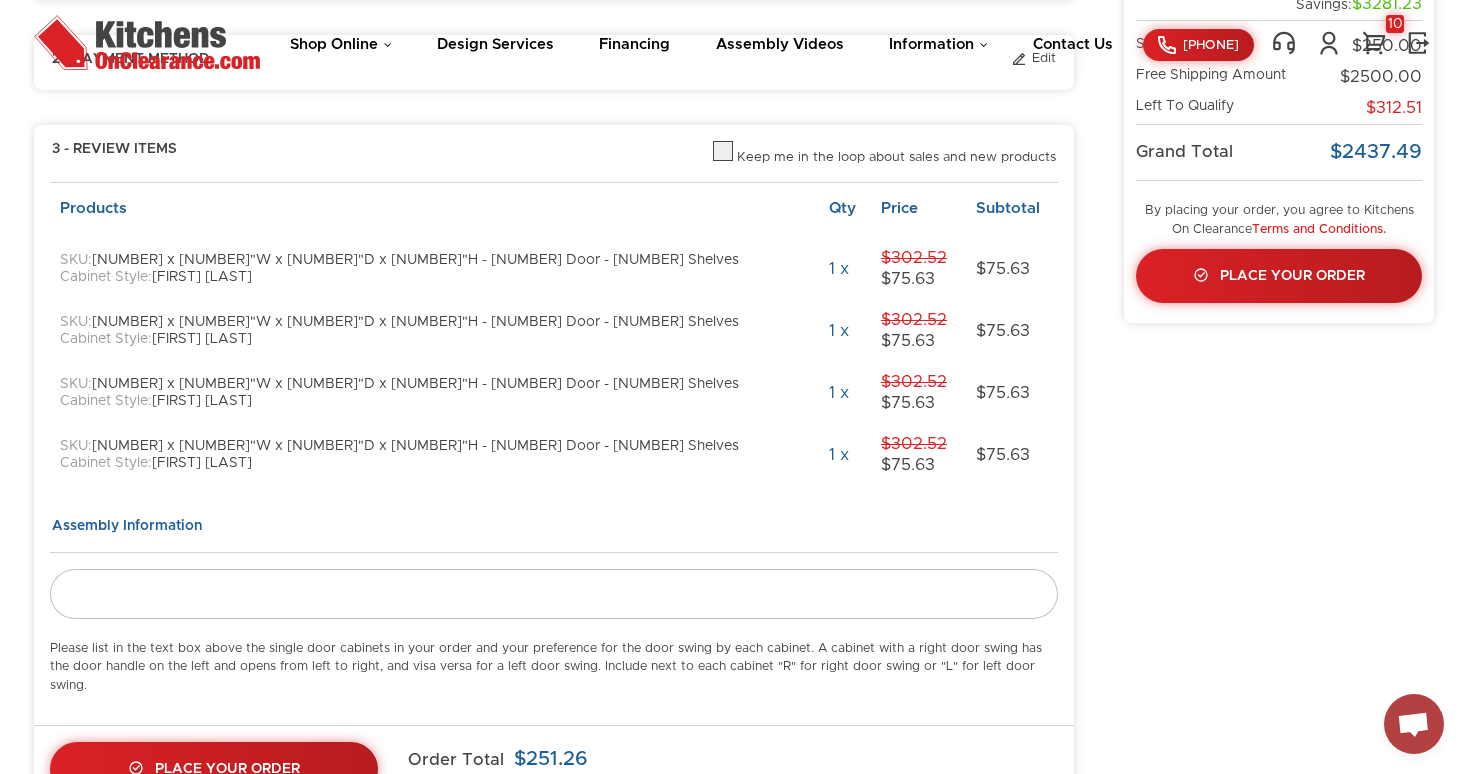 scroll, scrollTop: 0, scrollLeft: 0, axis: both 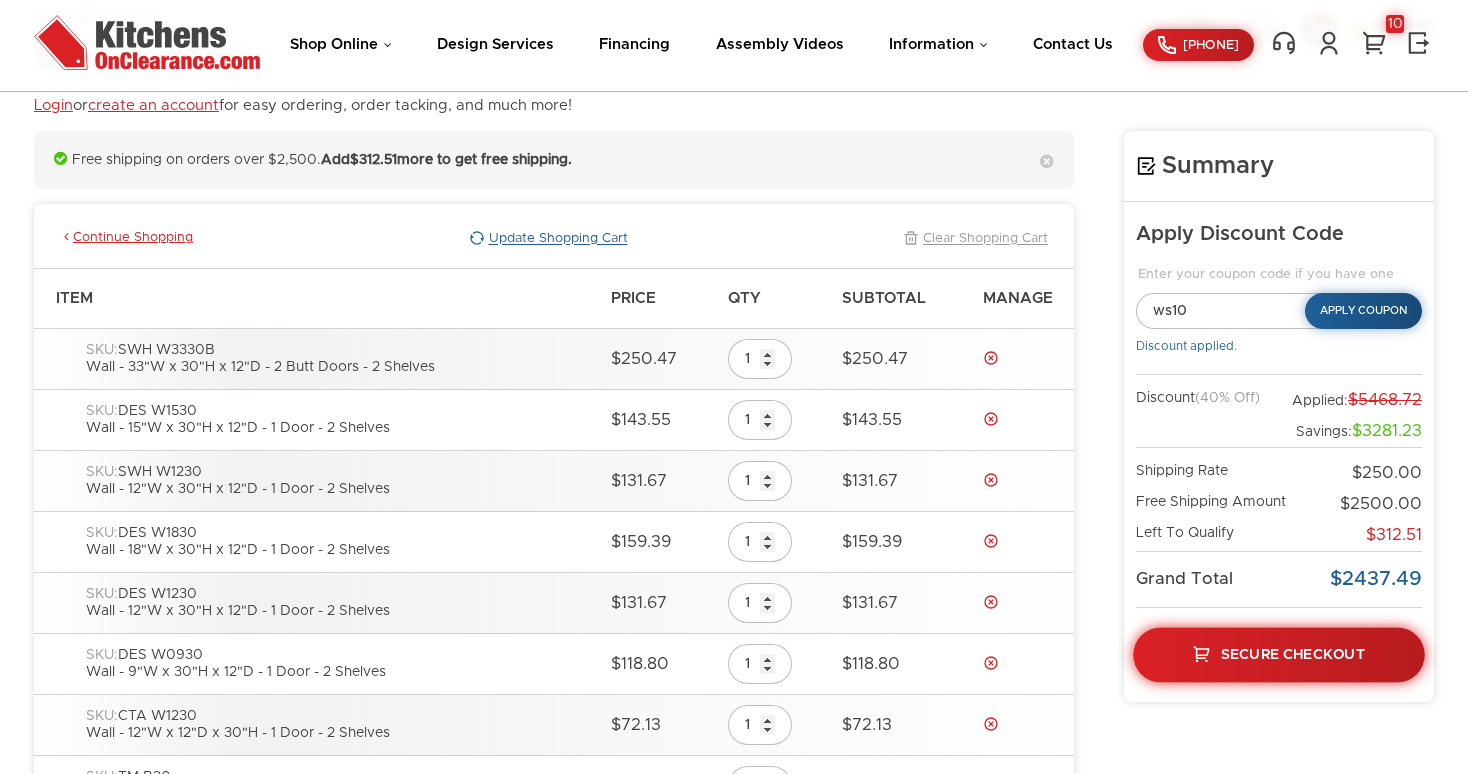 click on "Secure Checkout" at bounding box center (1293, 655) 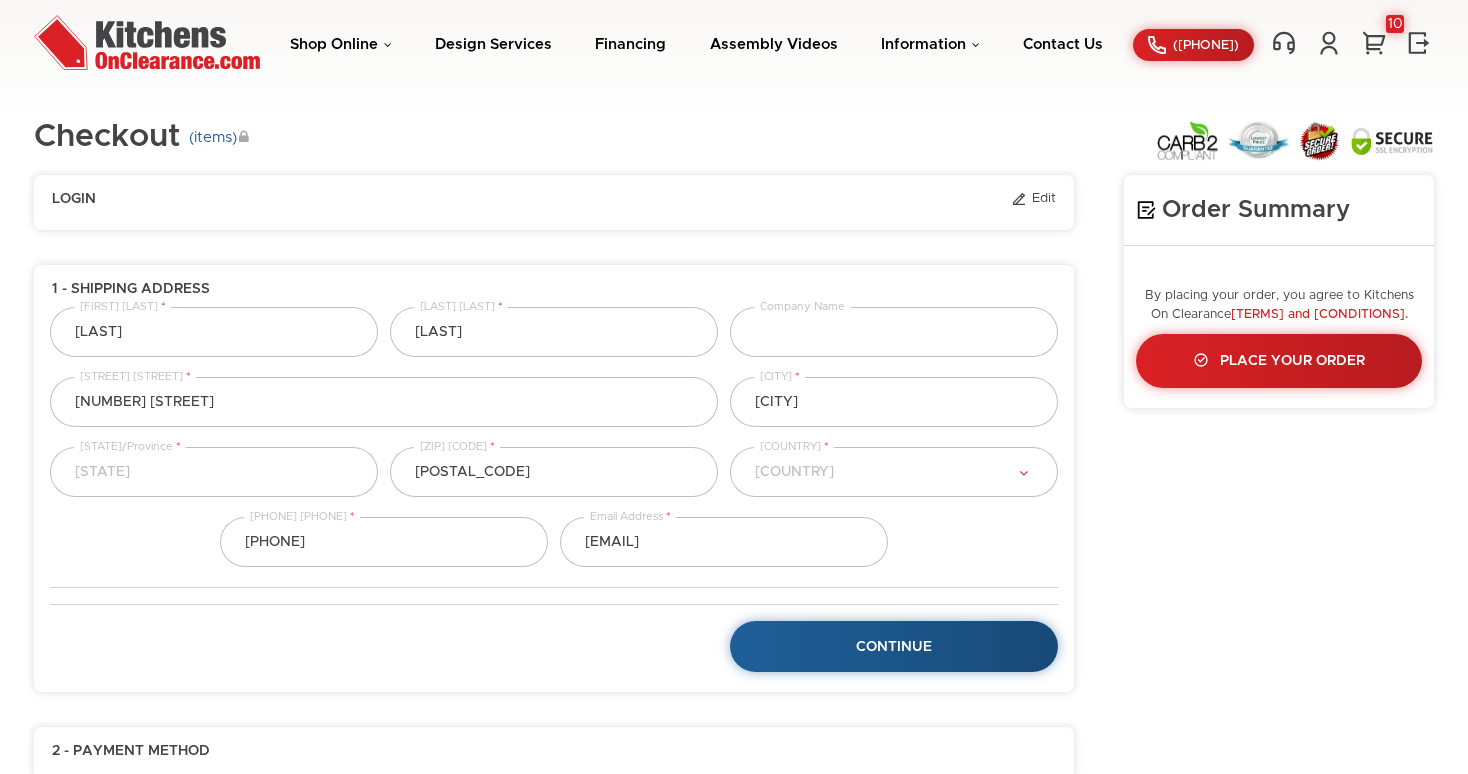 select on "43" 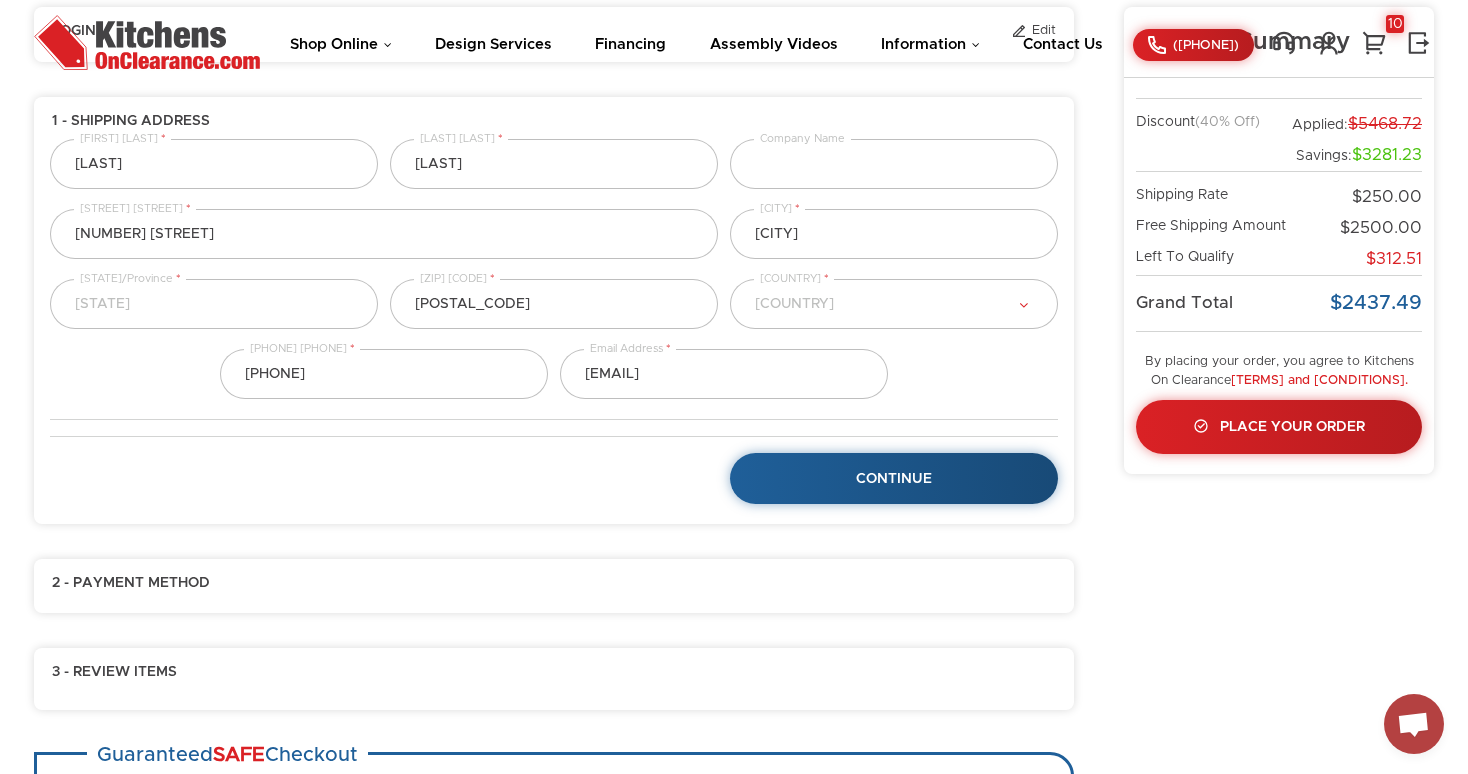 scroll, scrollTop: 0, scrollLeft: 0, axis: both 